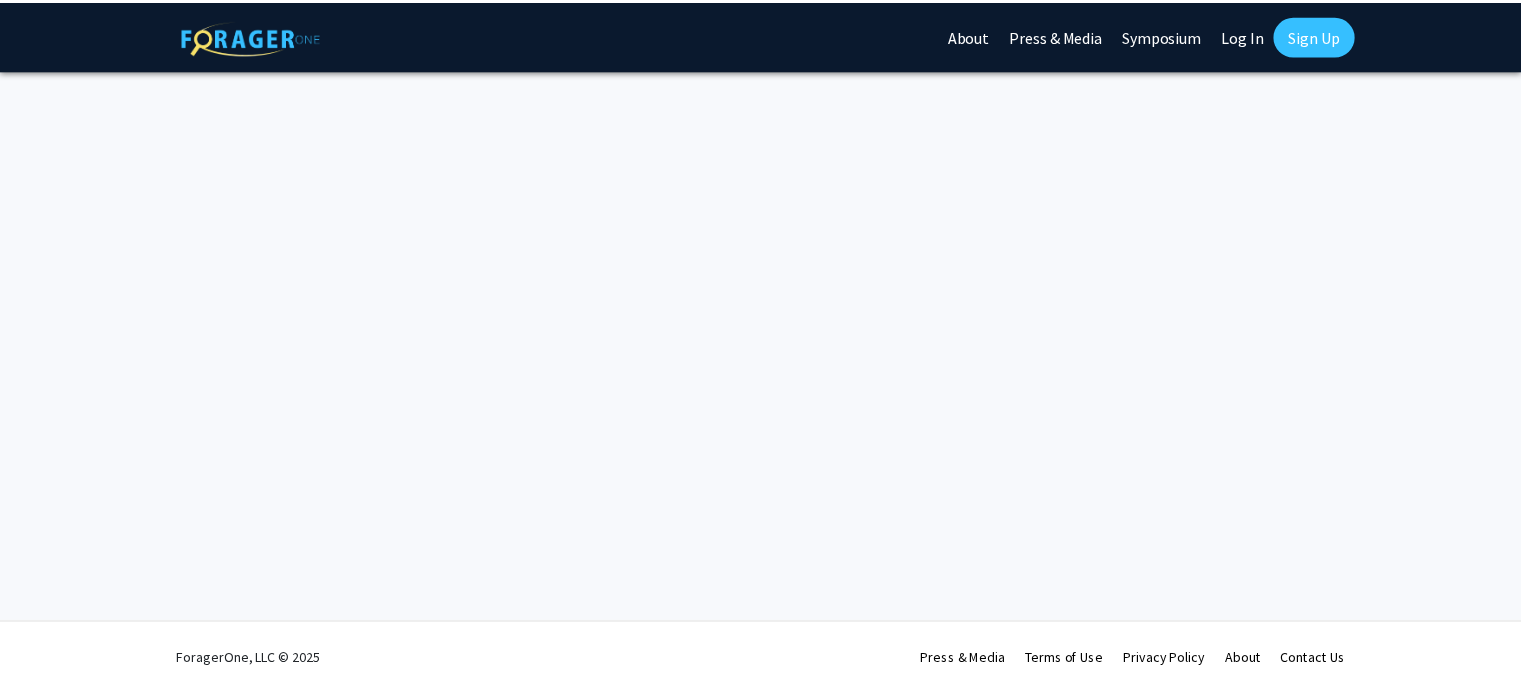 scroll, scrollTop: 0, scrollLeft: 0, axis: both 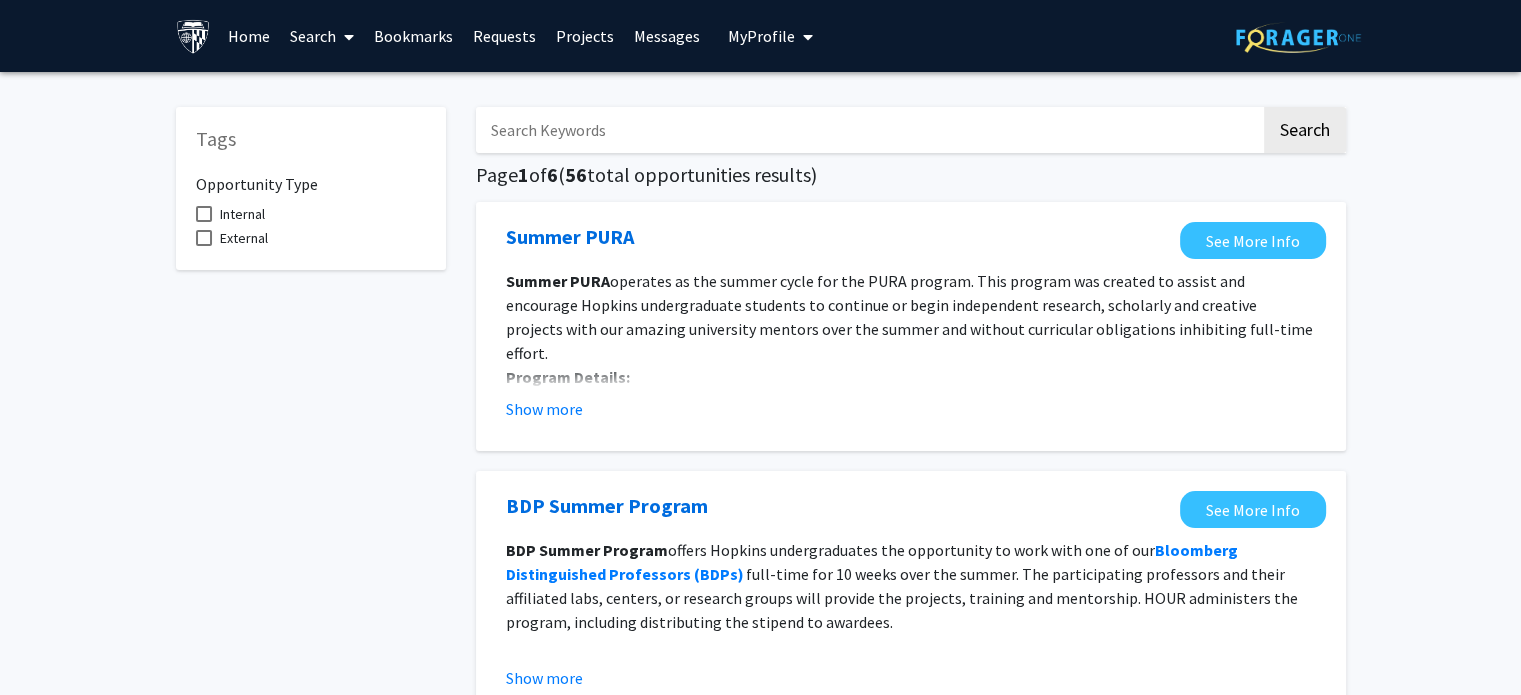 click at bounding box center (868, 130) 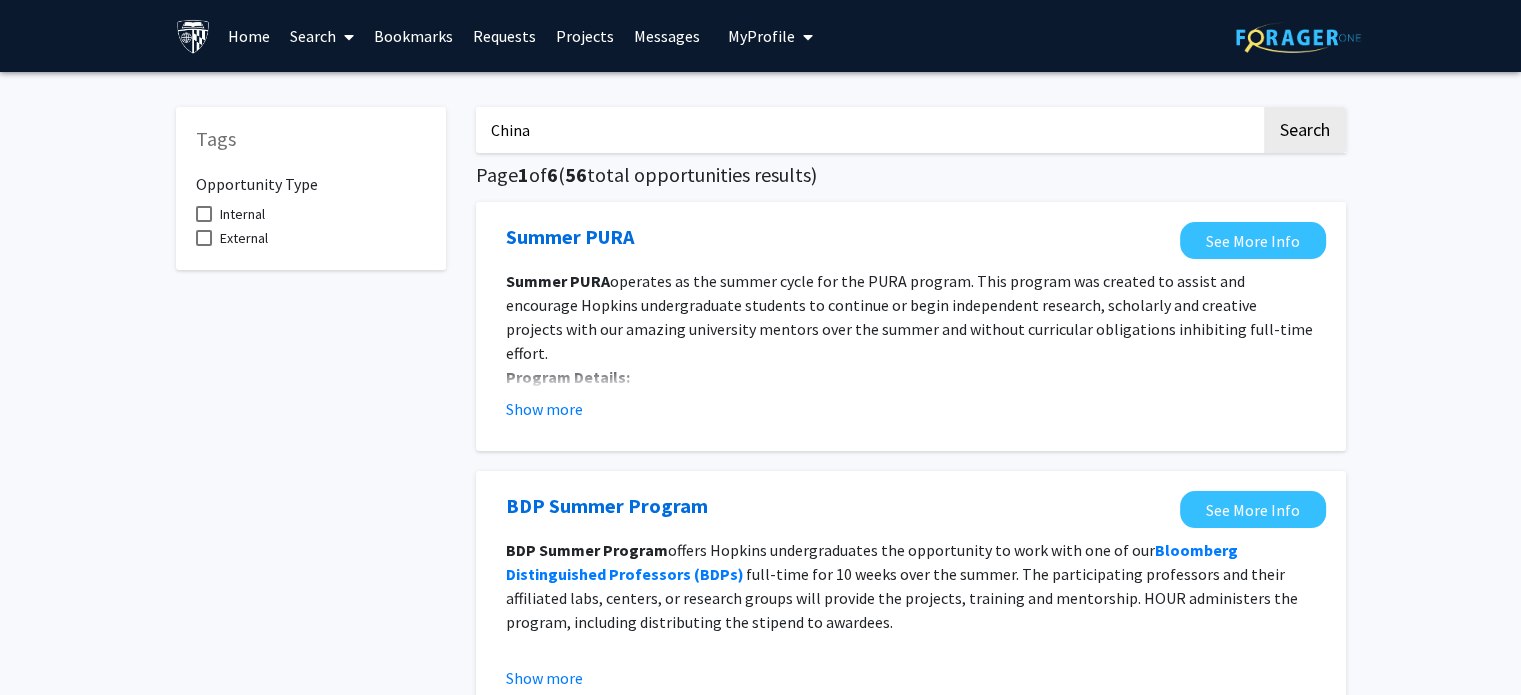 click on "Search" 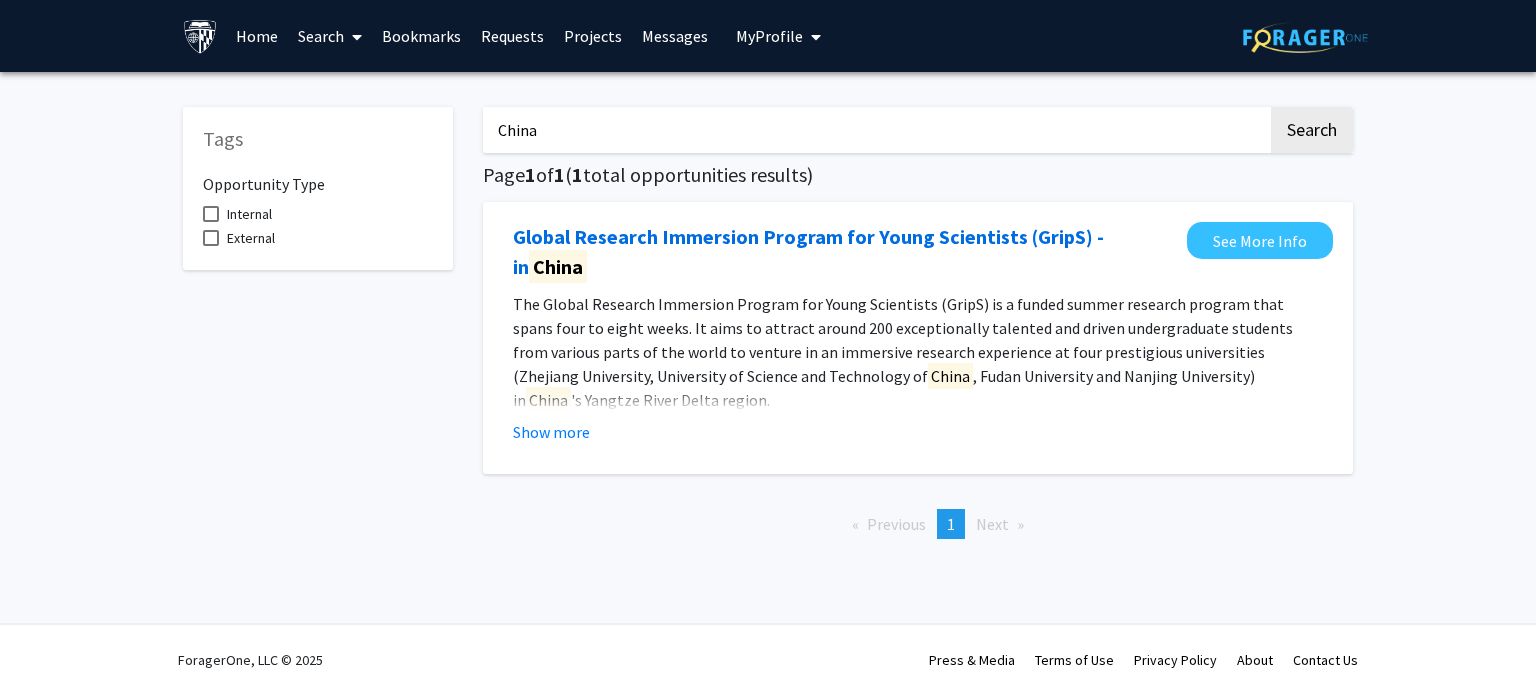 drag, startPoint x: 637, startPoint y: 140, endPoint x: 373, endPoint y: 155, distance: 264.42578 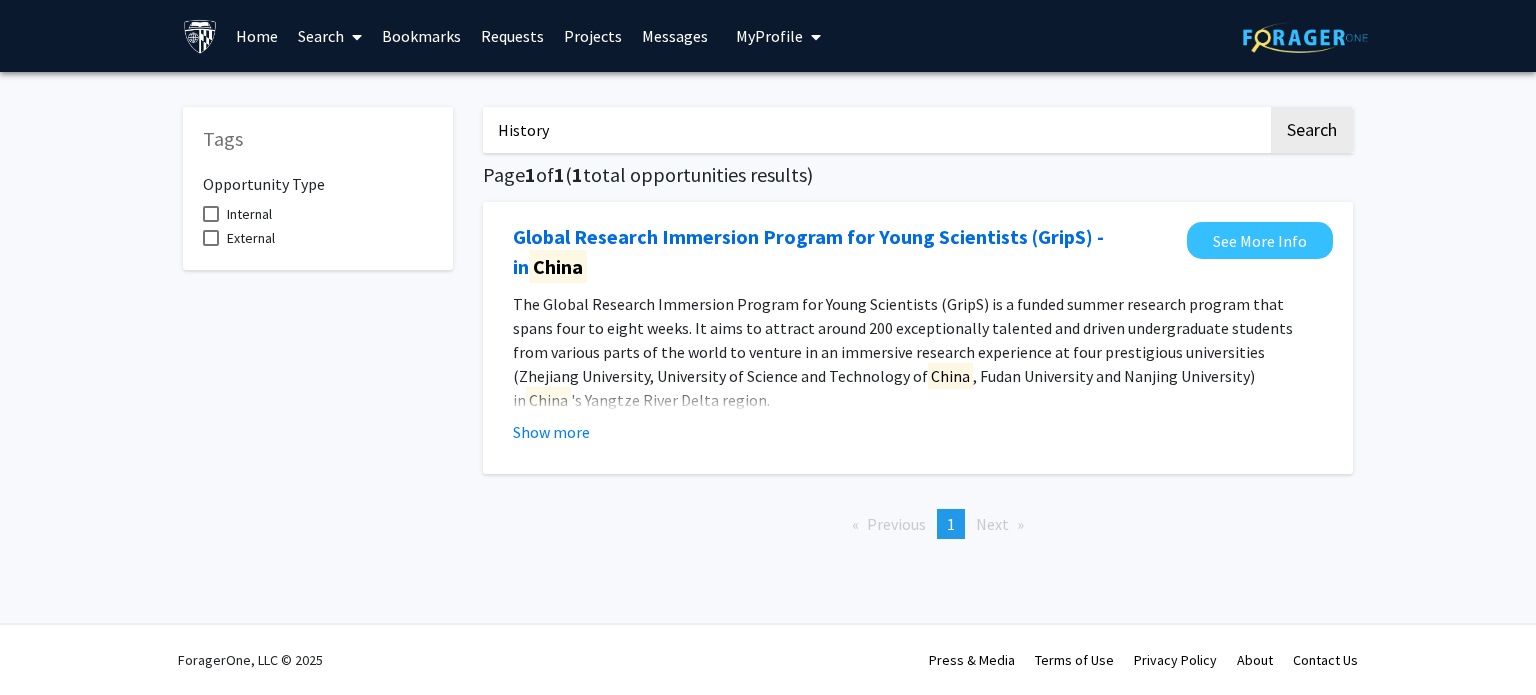 click on "Search" 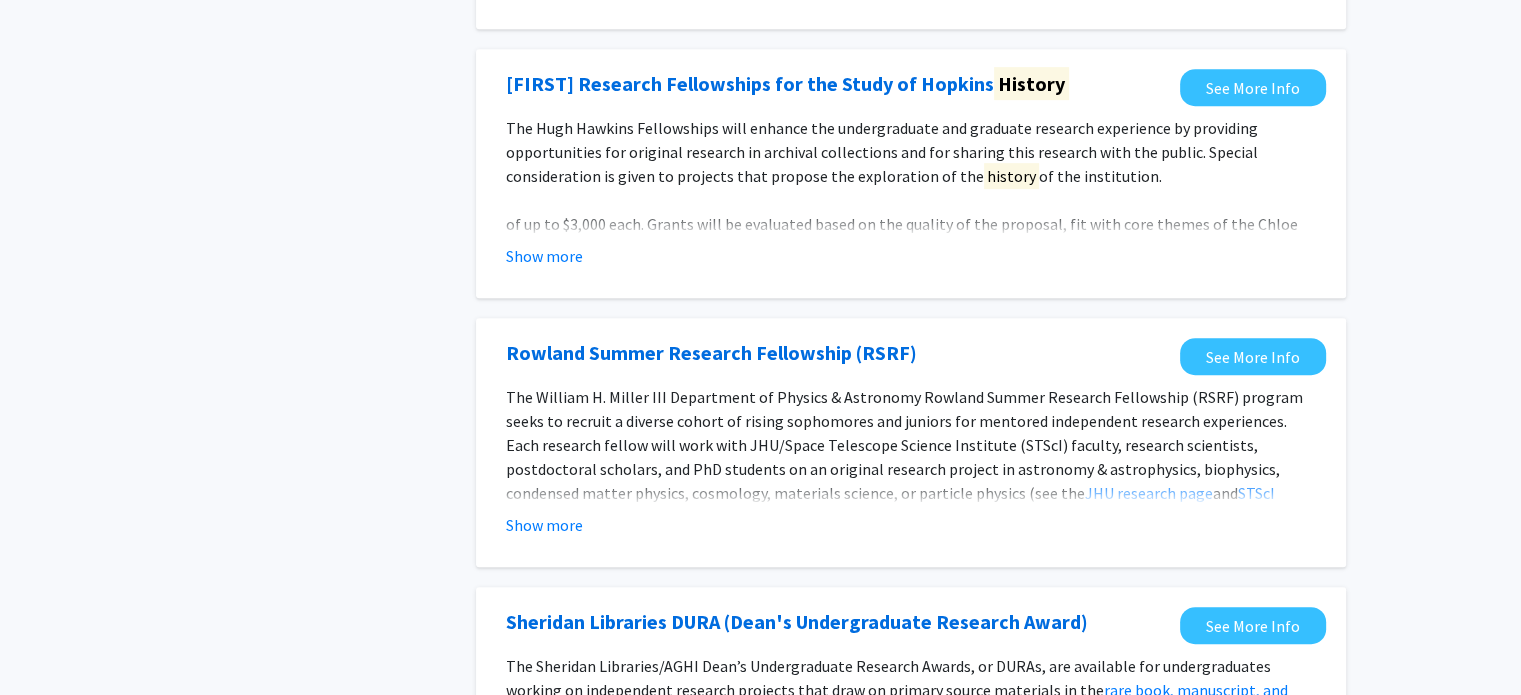 scroll, scrollTop: 1000, scrollLeft: 0, axis: vertical 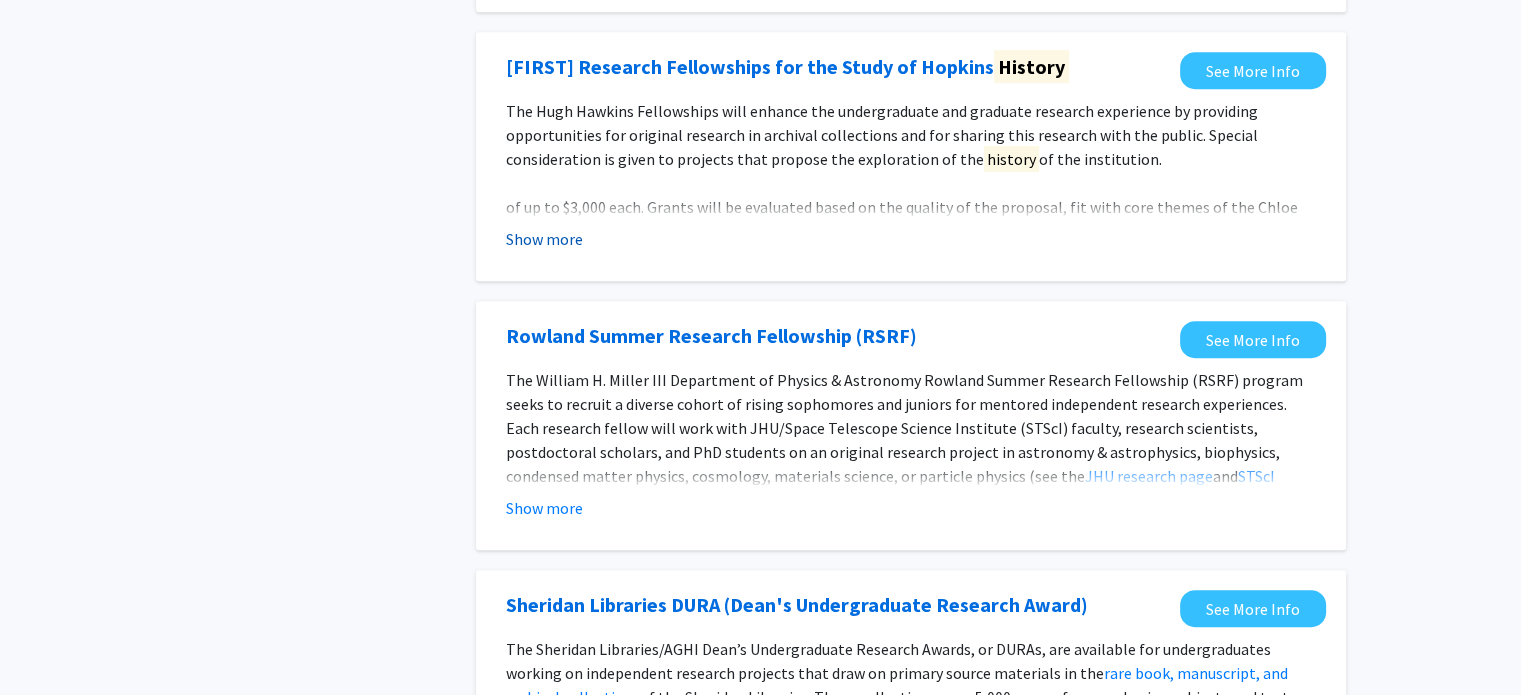 click on "Show more" 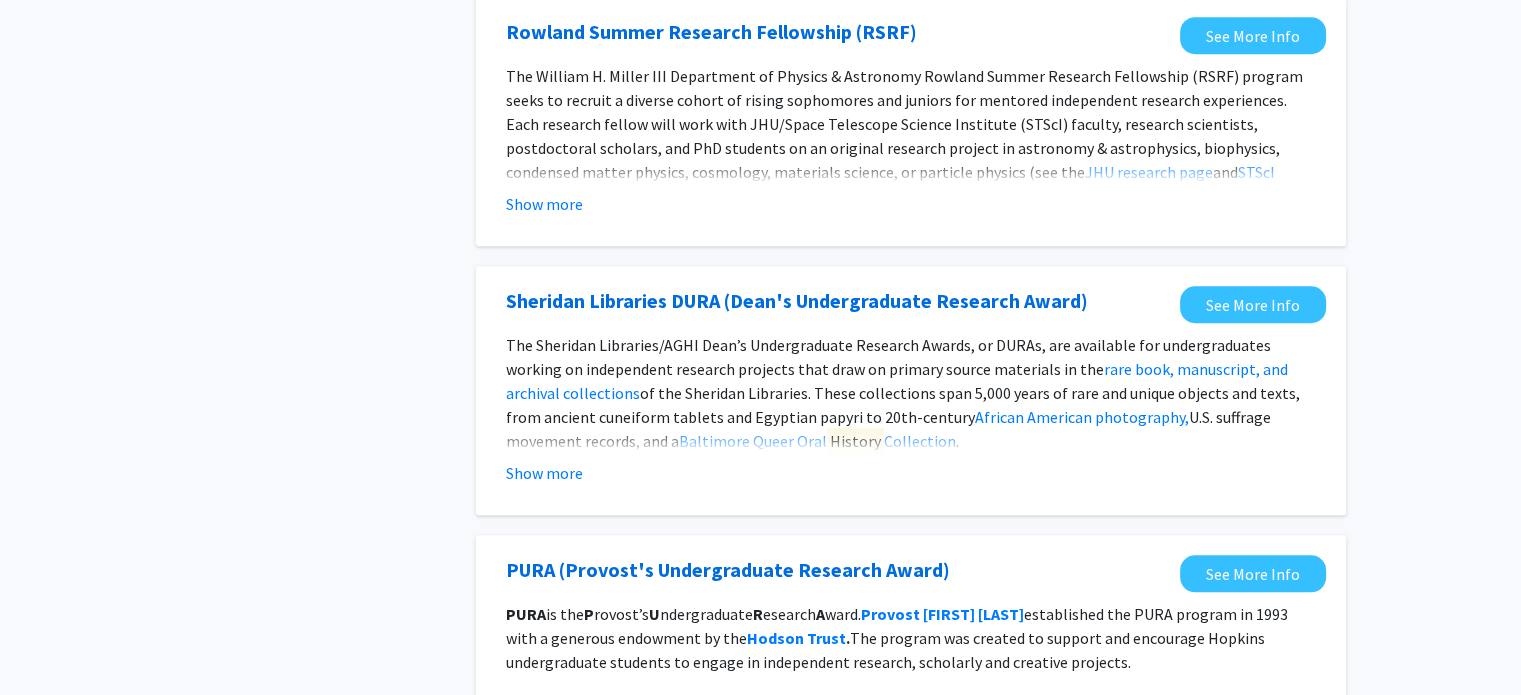 scroll, scrollTop: 1550, scrollLeft: 0, axis: vertical 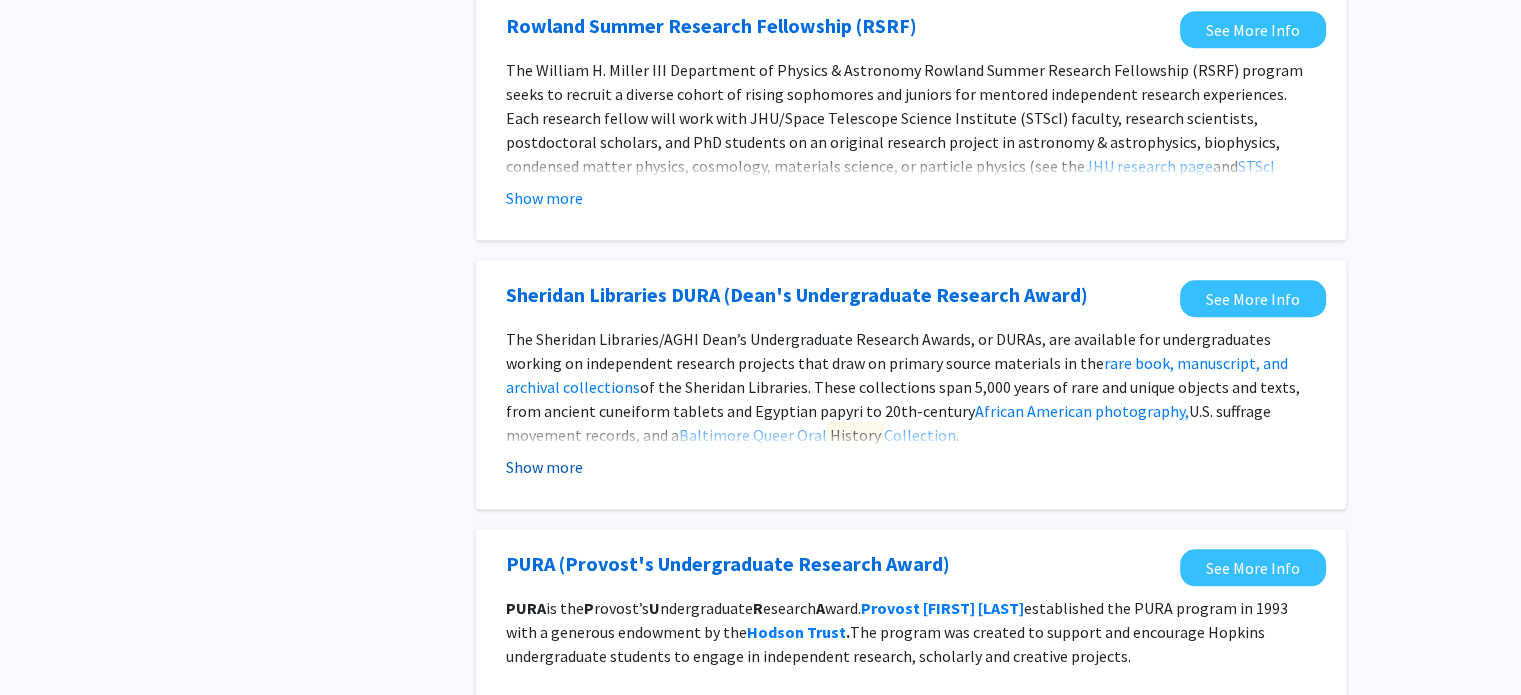 click on "Show more" 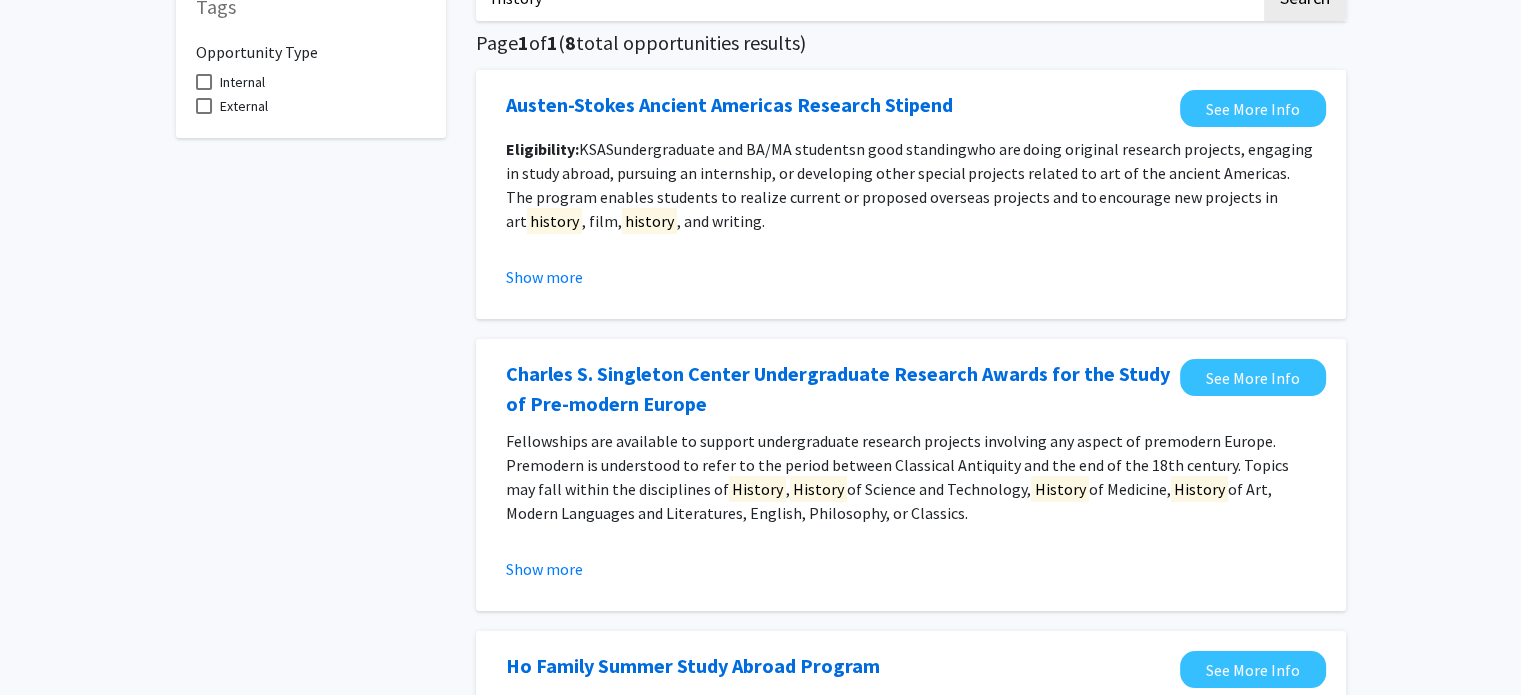 scroll, scrollTop: 0, scrollLeft: 0, axis: both 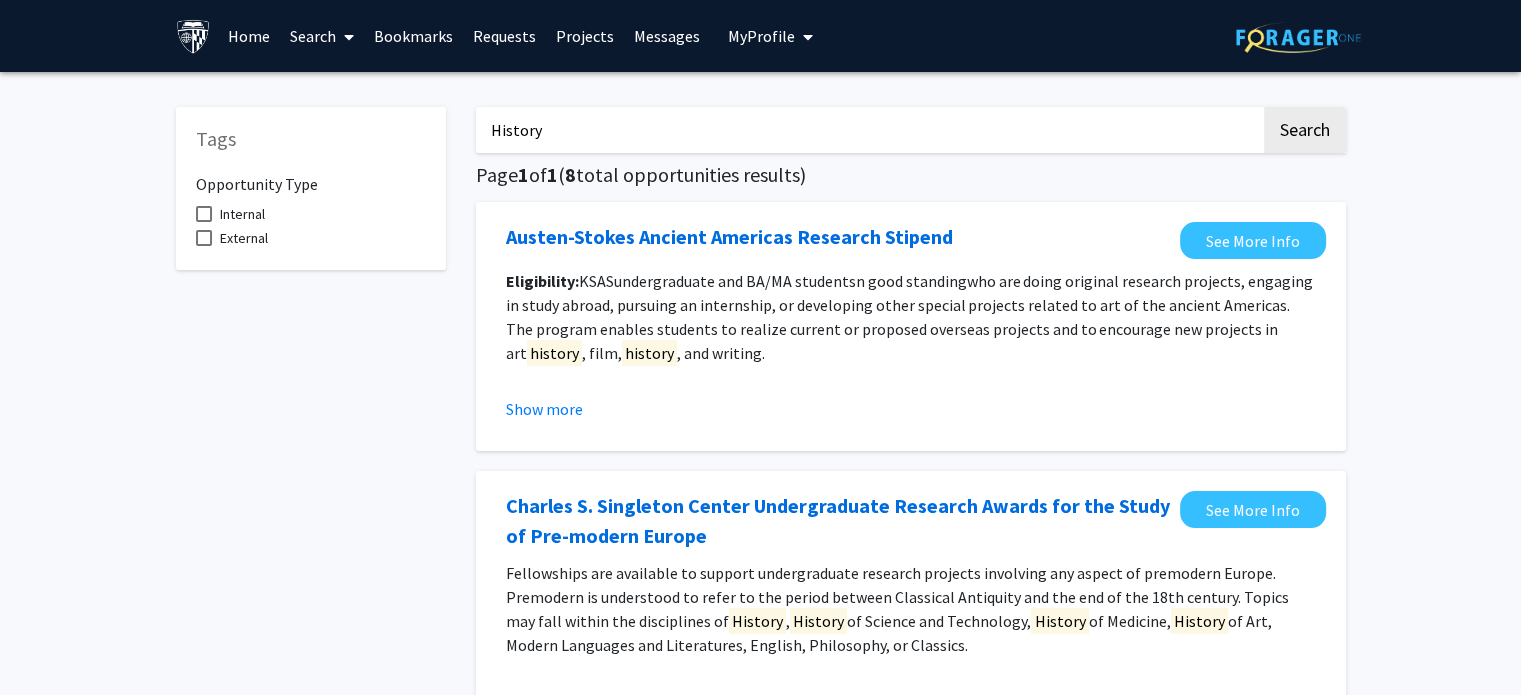 type on "China" 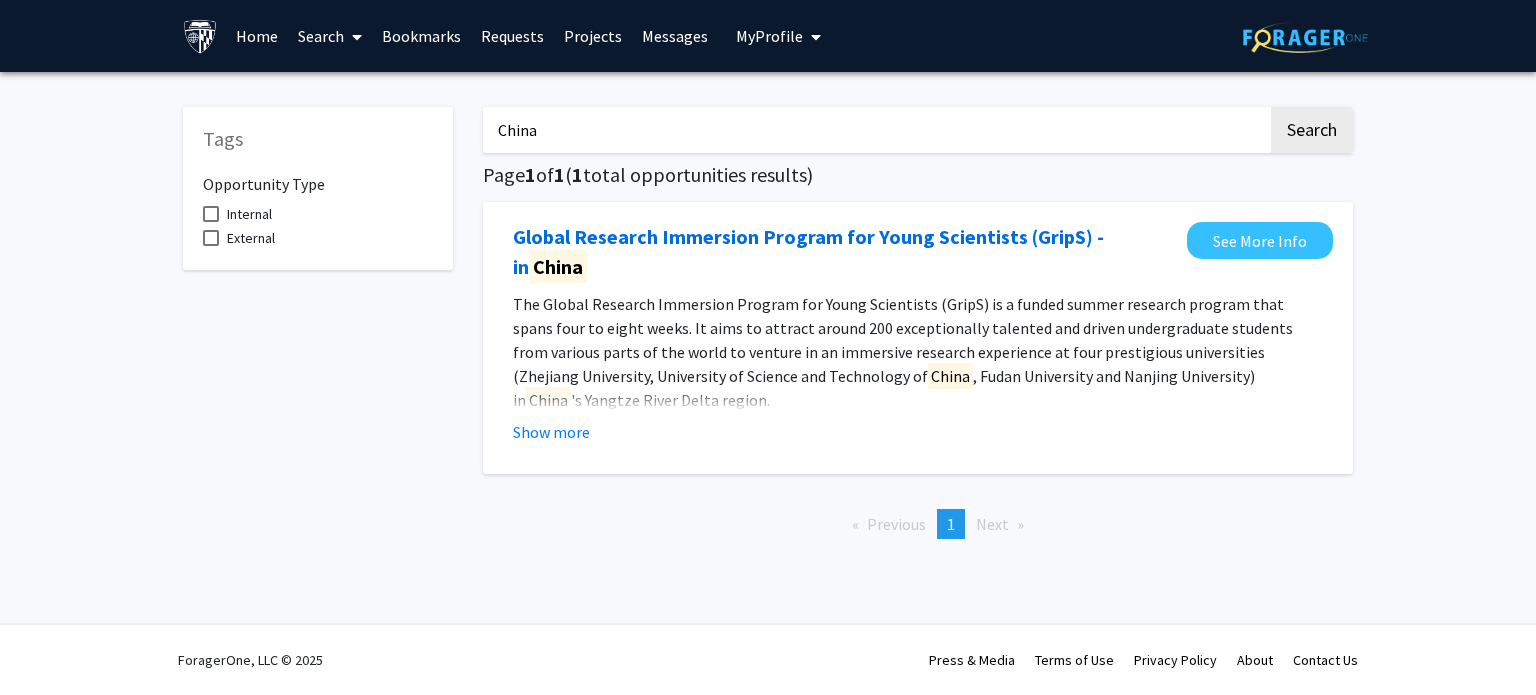 type 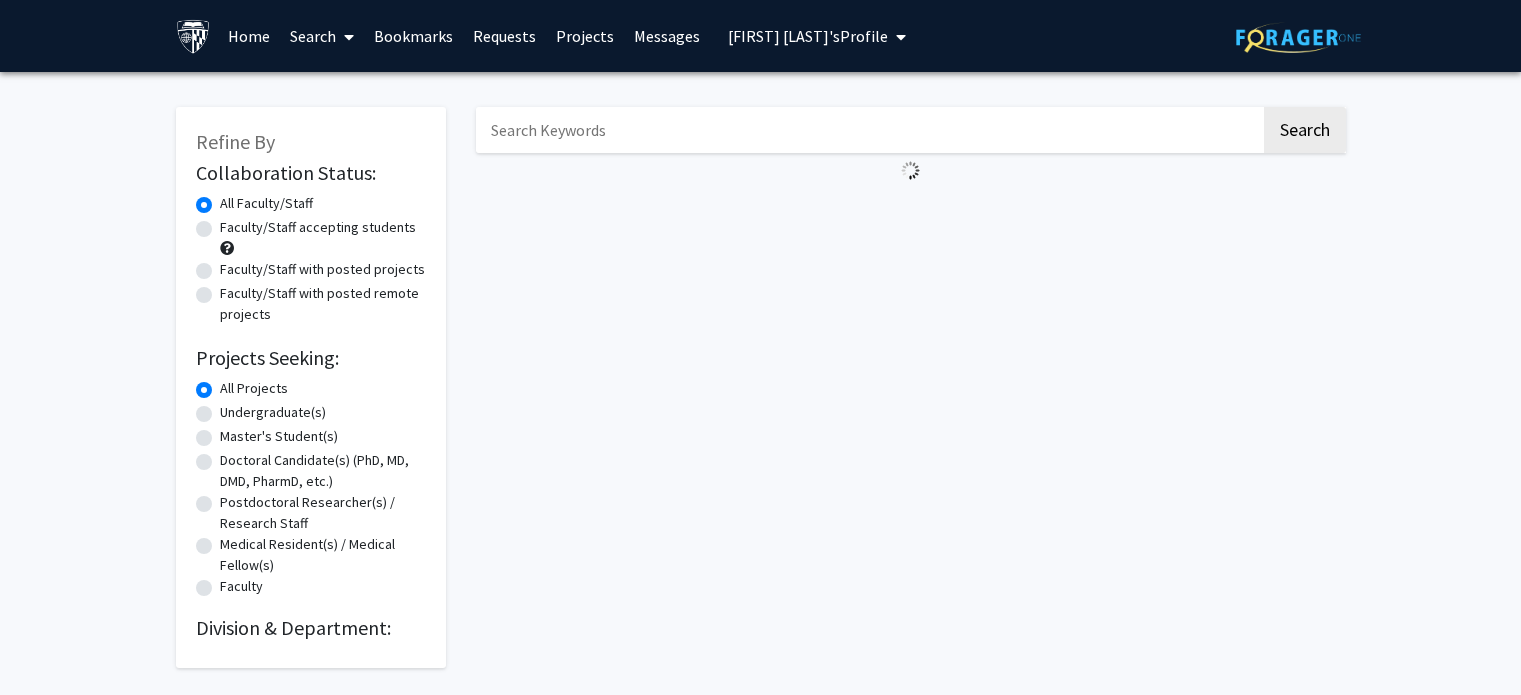 scroll, scrollTop: 0, scrollLeft: 0, axis: both 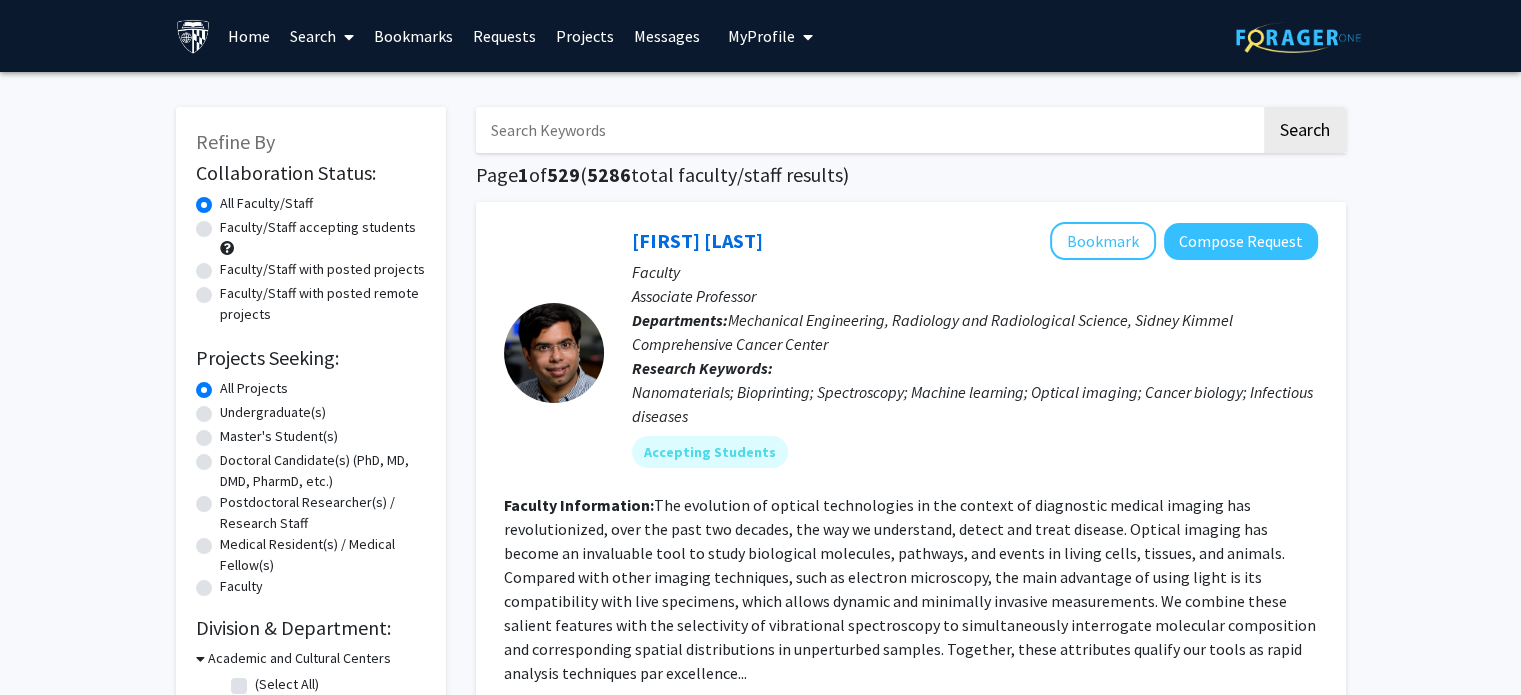 click on "Master's Student(s)" 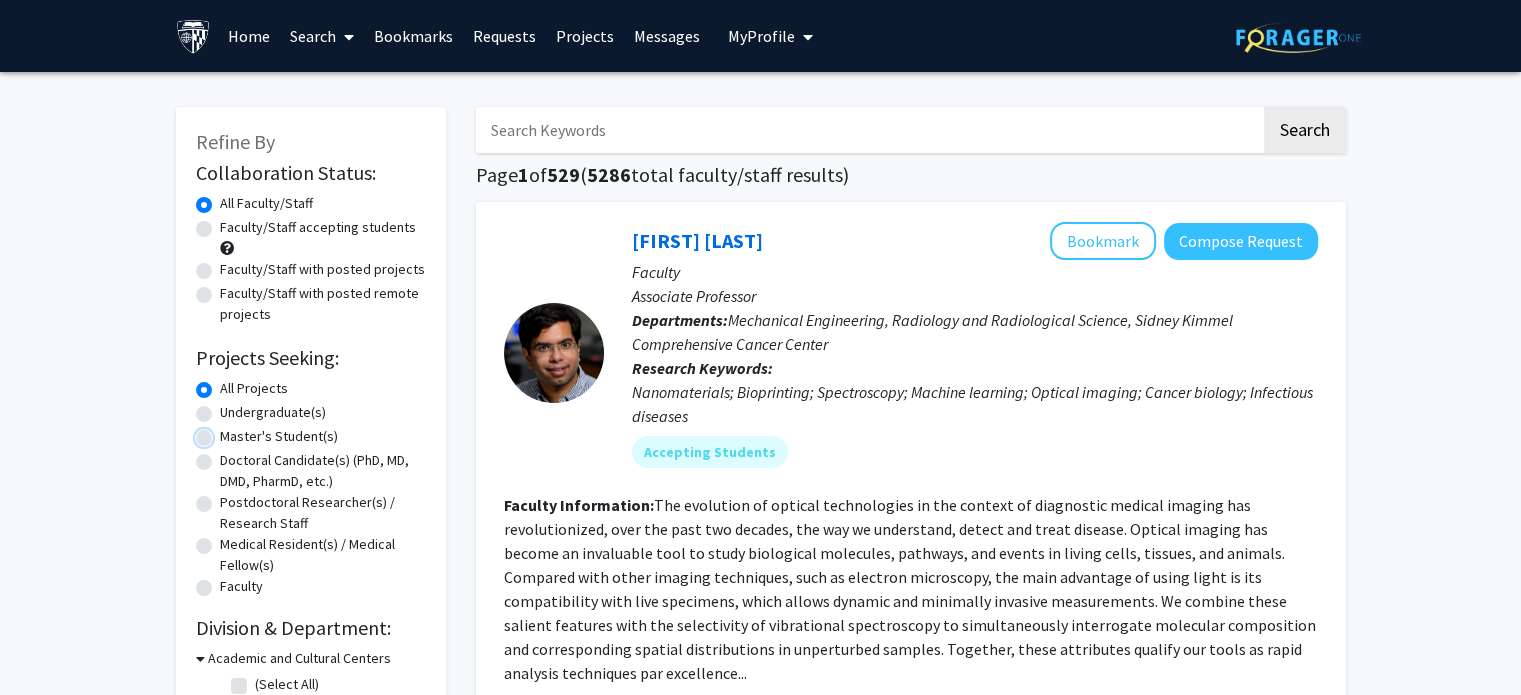 click on "Master's Student(s)" at bounding box center (226, 432) 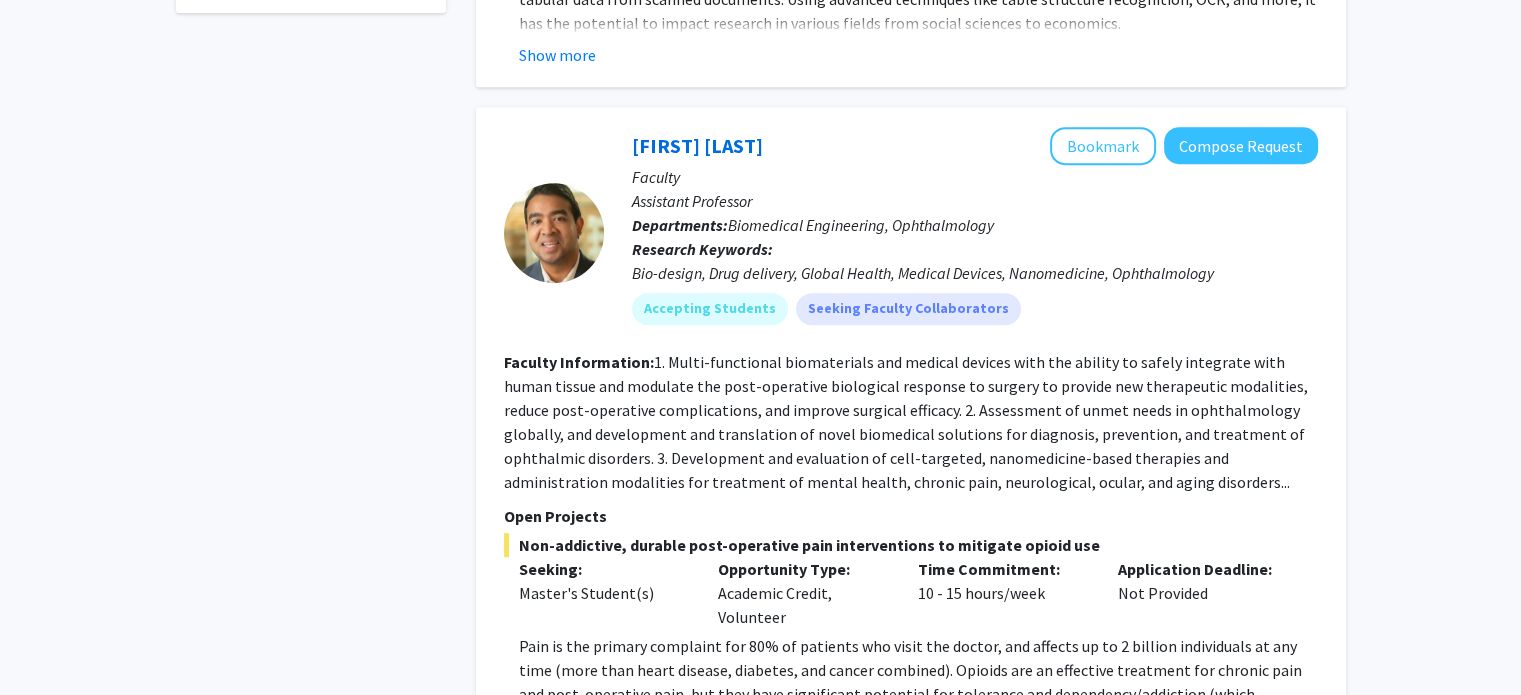 scroll, scrollTop: 0, scrollLeft: 0, axis: both 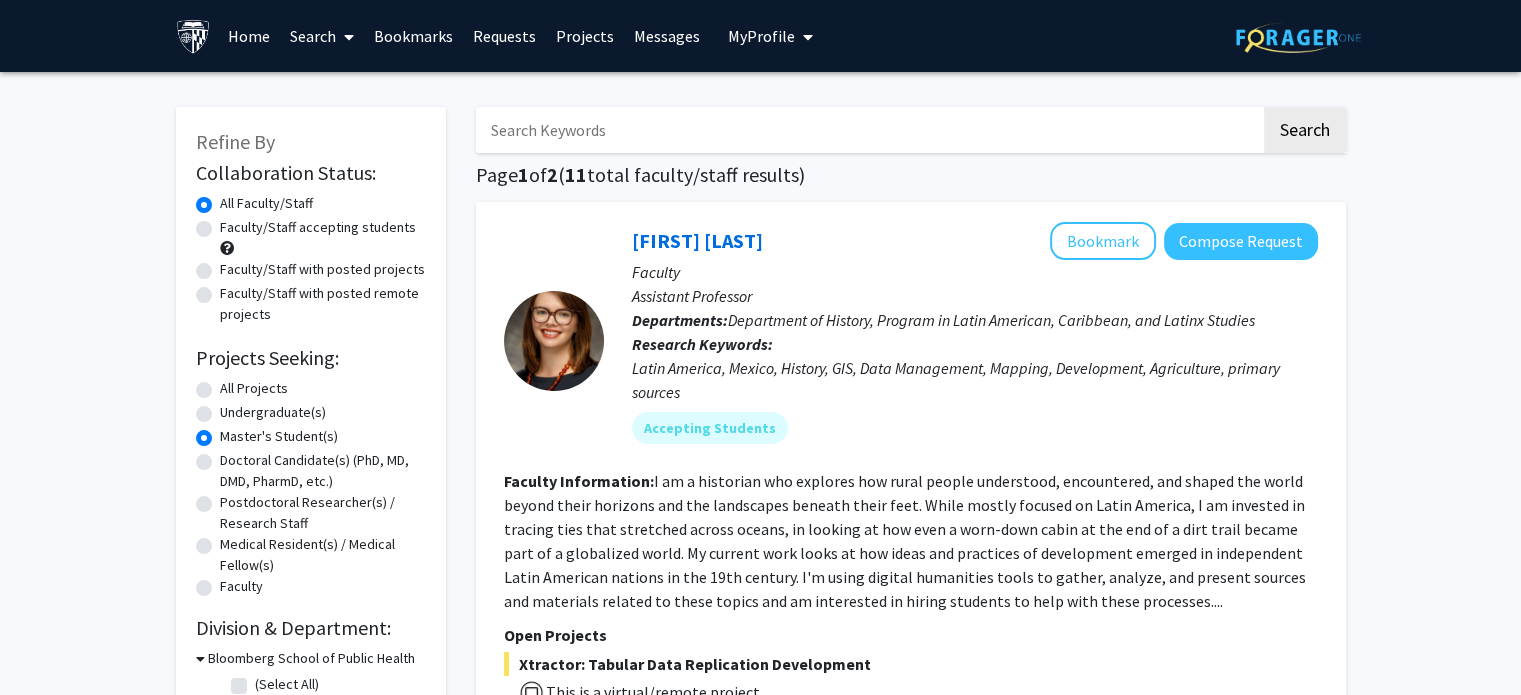 click at bounding box center (868, 130) 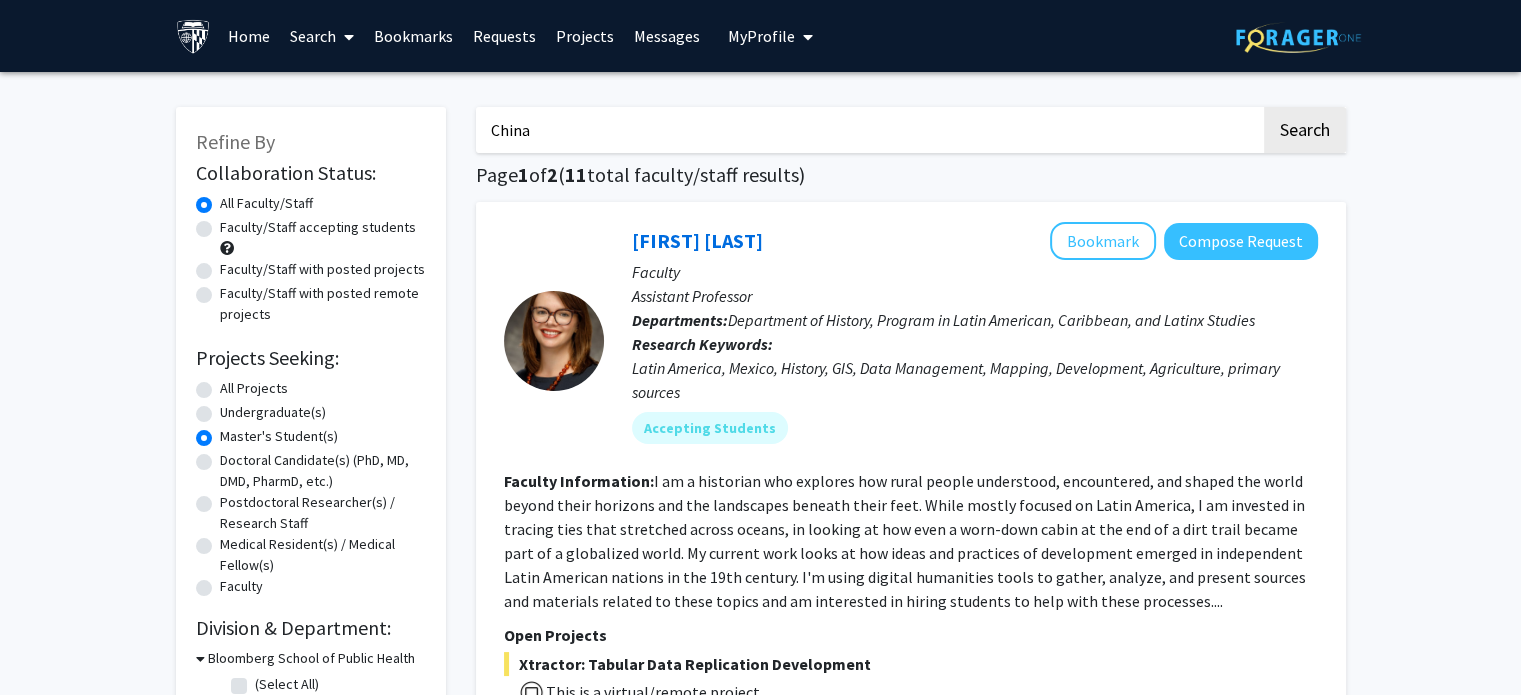 type on "China" 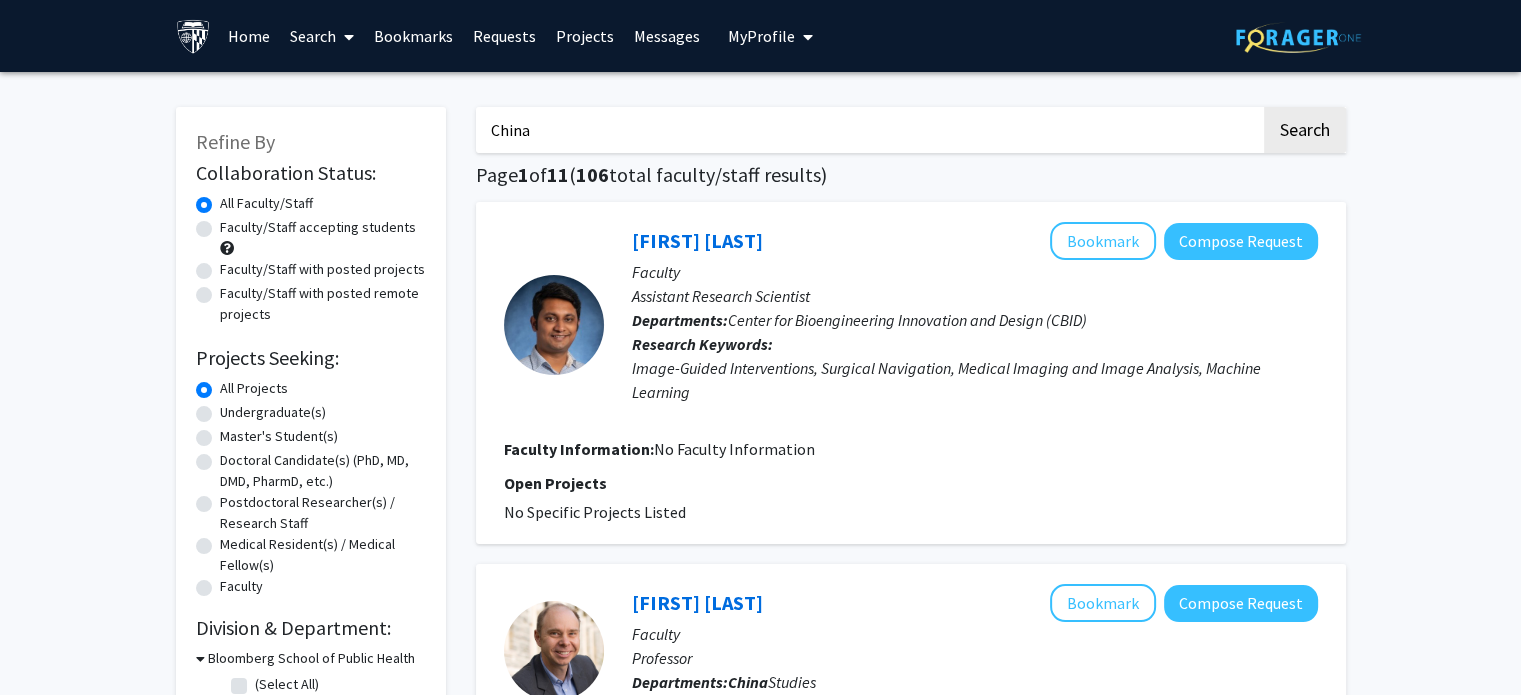 click on "Master's Student(s)" 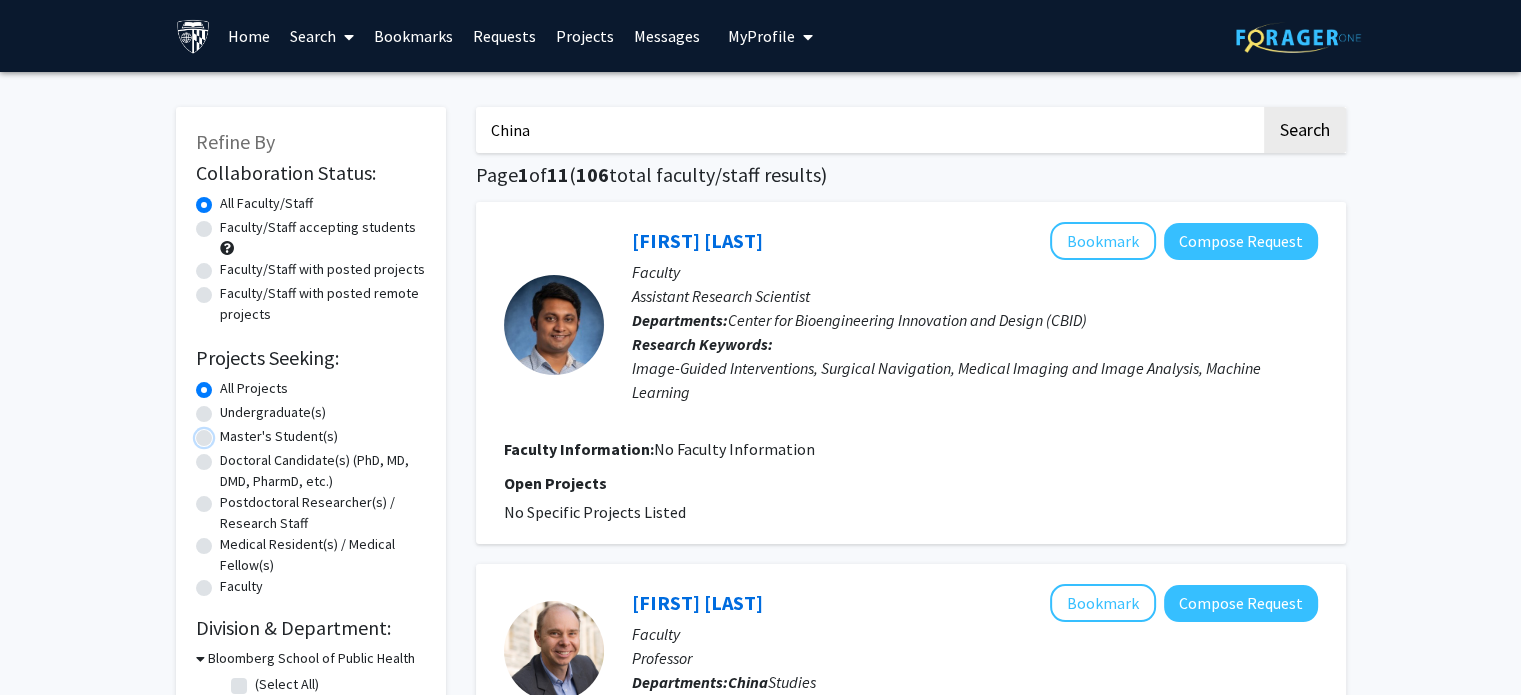click on "Master's Student(s)" at bounding box center [226, 432] 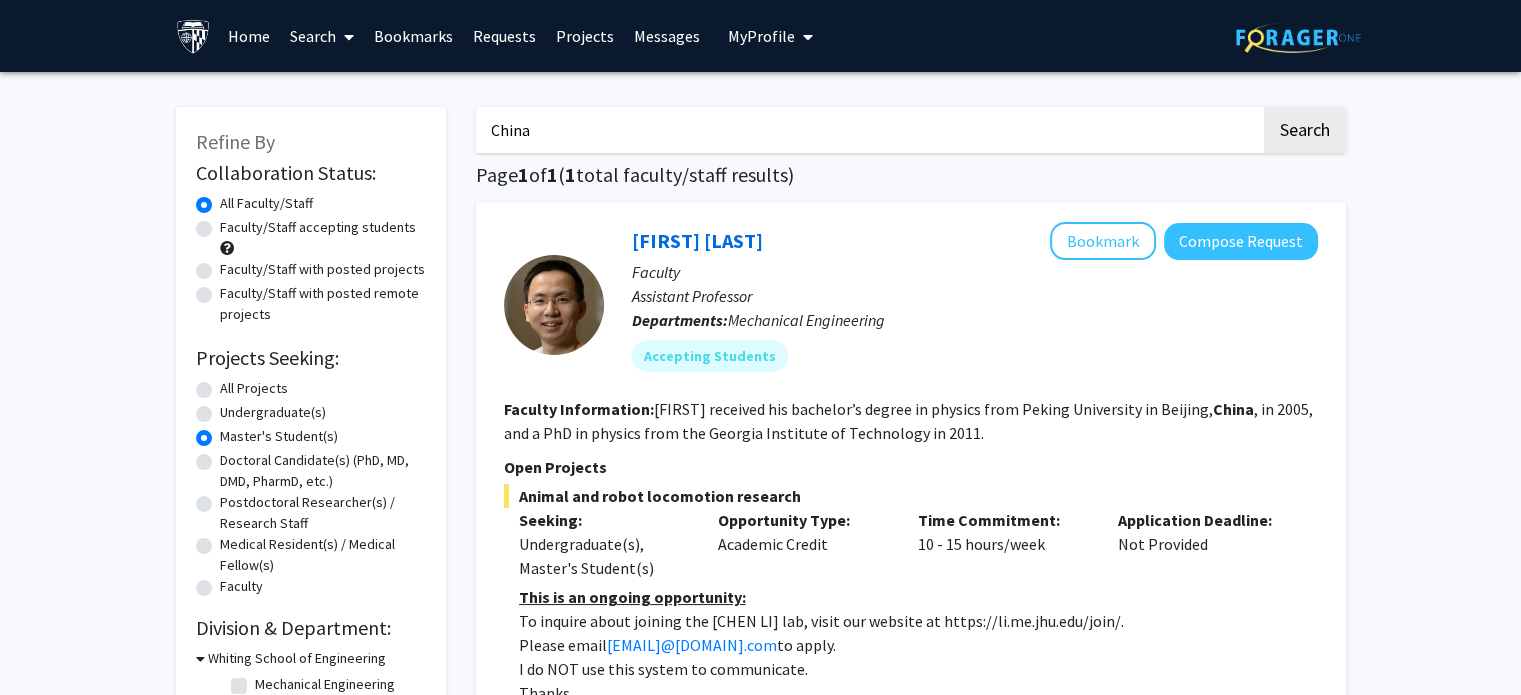 drag, startPoint x: 637, startPoint y: 134, endPoint x: 444, endPoint y: 140, distance: 193.09325 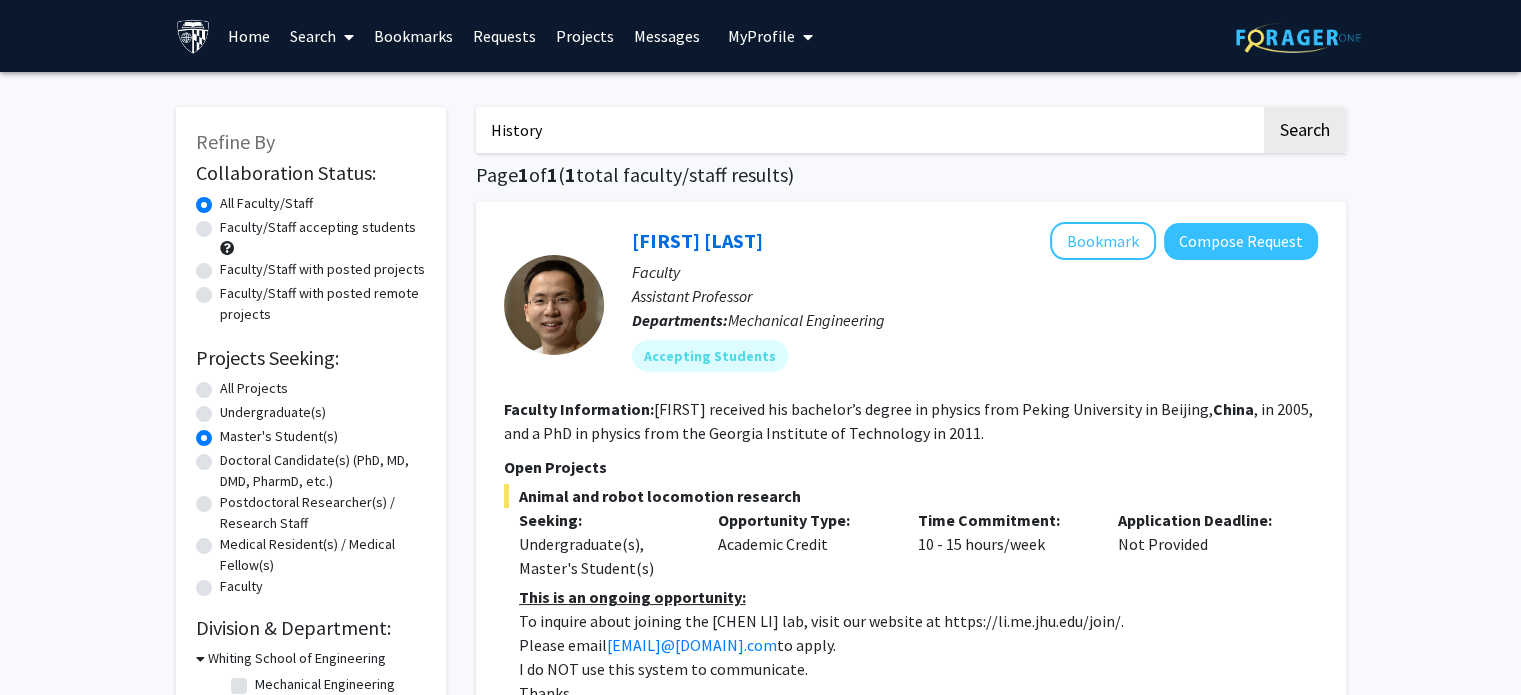 type on "History" 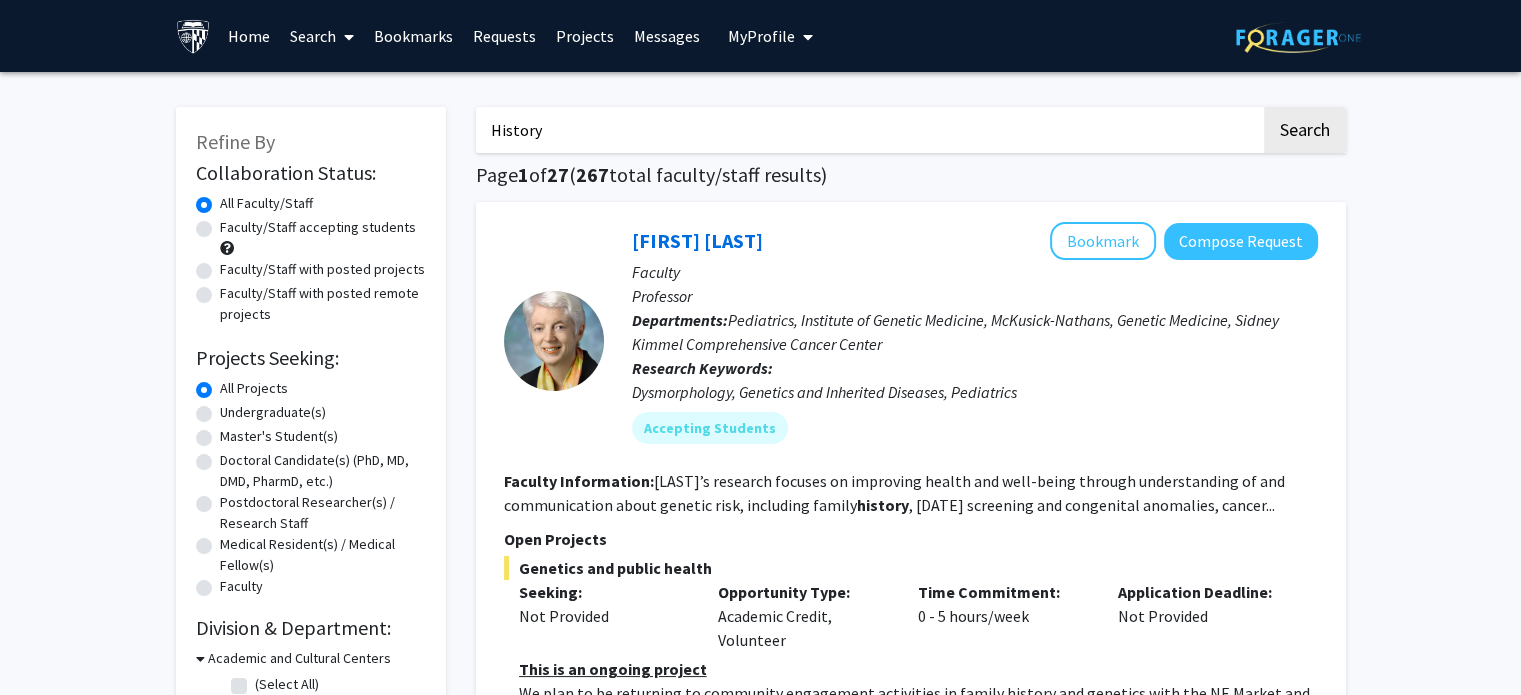 click on "Master's Student(s)" 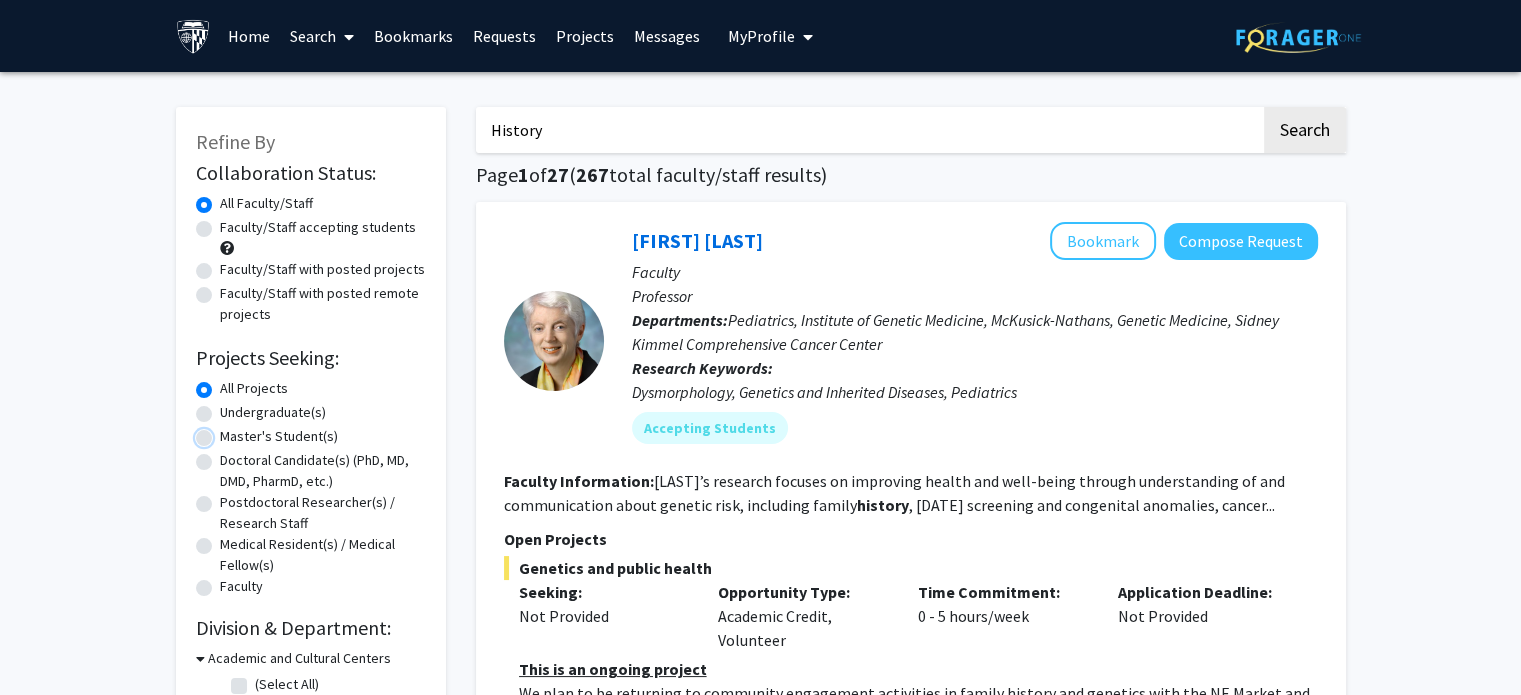 click on "Master's Student(s)" at bounding box center (226, 432) 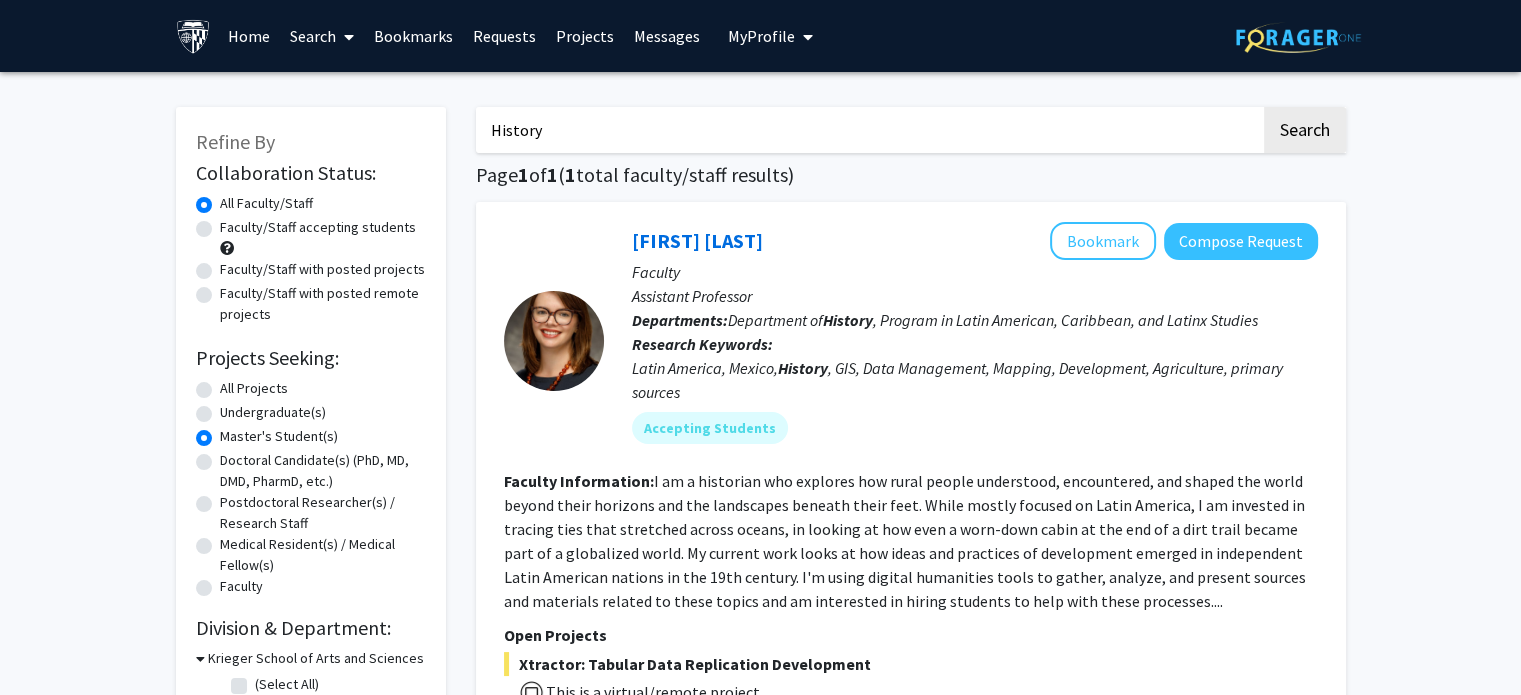 click on "Faculty/Staff accepting students" 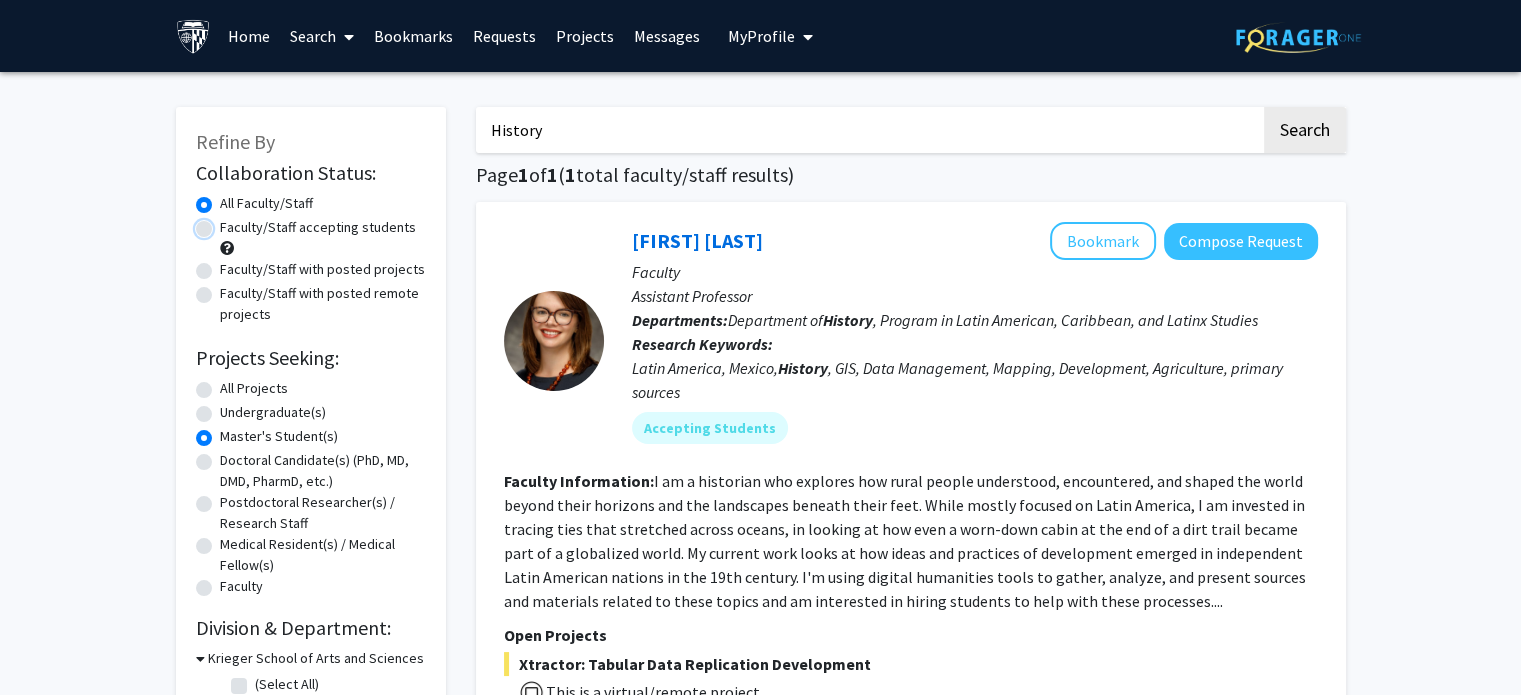 click on "Faculty/Staff accepting students" at bounding box center [226, 223] 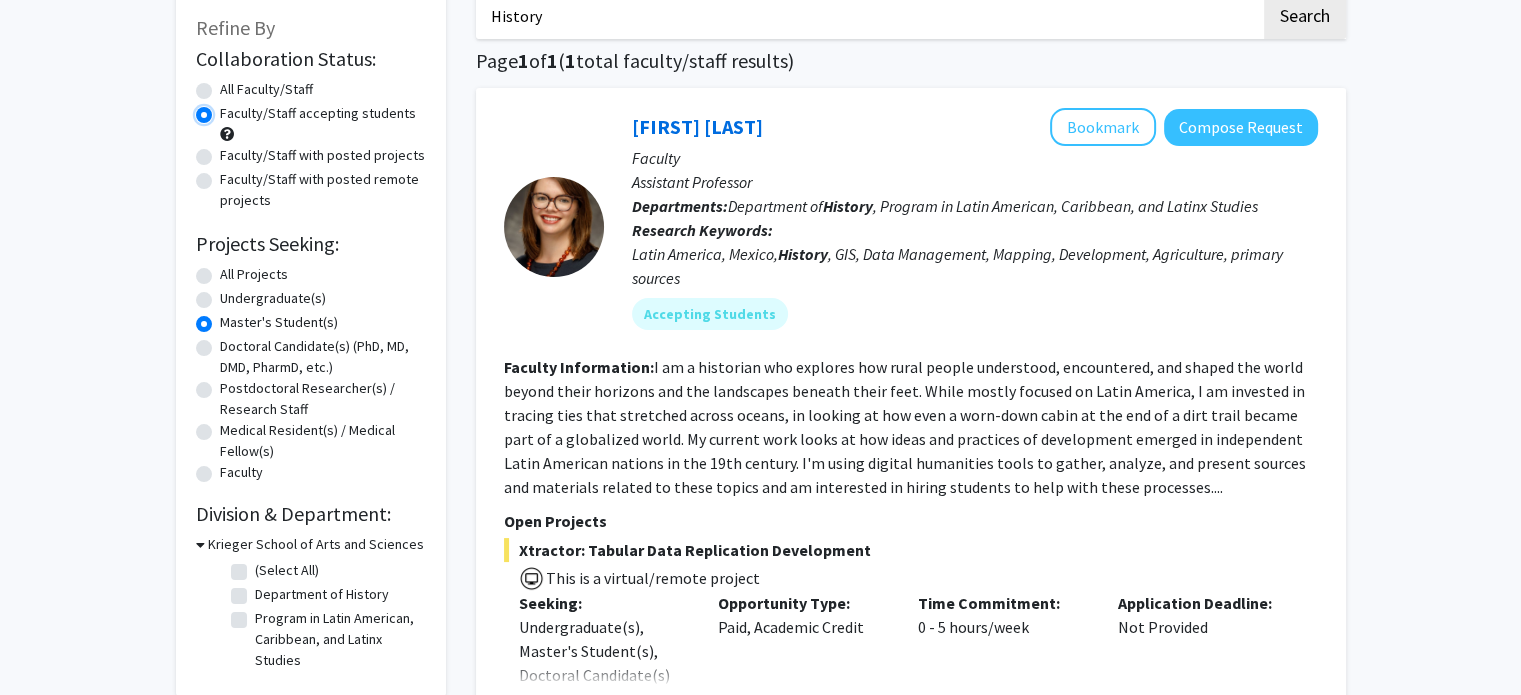 scroll, scrollTop: 0, scrollLeft: 0, axis: both 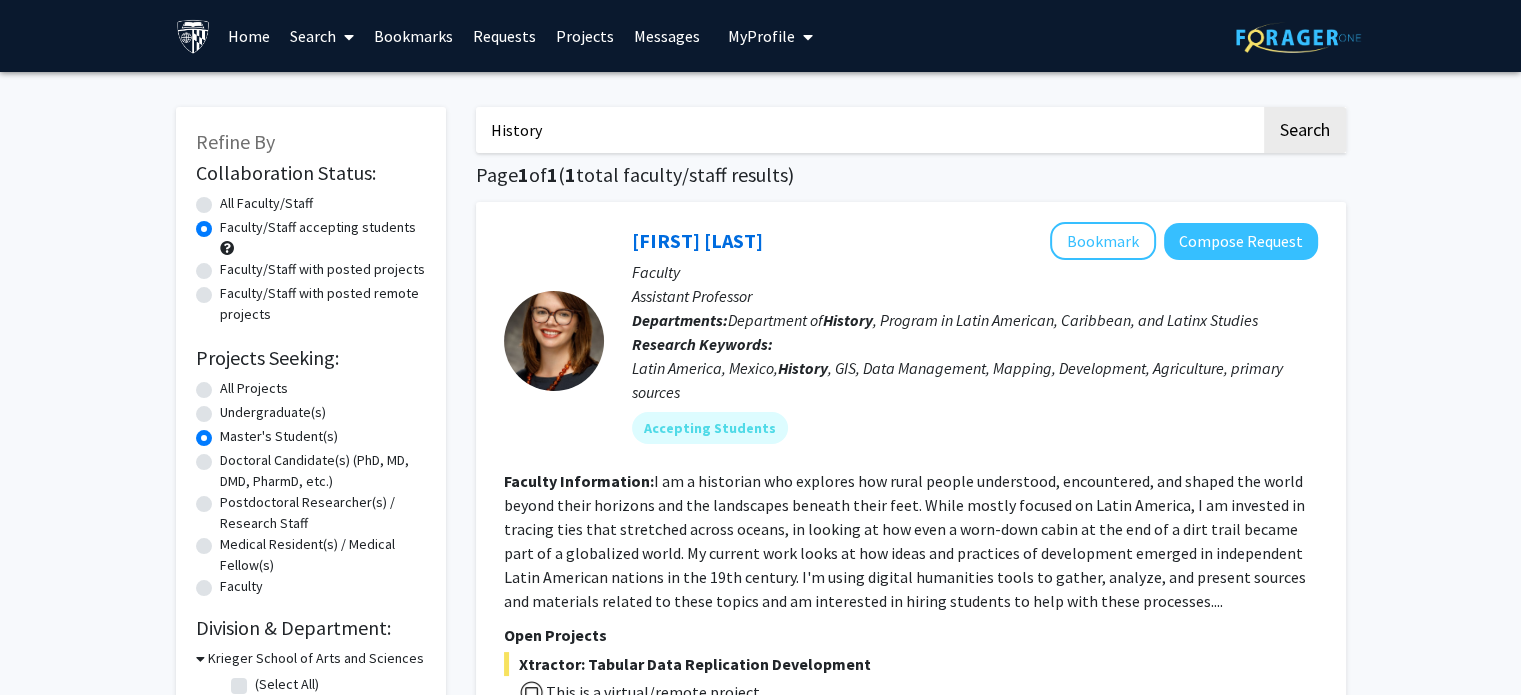 drag, startPoint x: 620, startPoint y: 122, endPoint x: 427, endPoint y: 107, distance: 193.58203 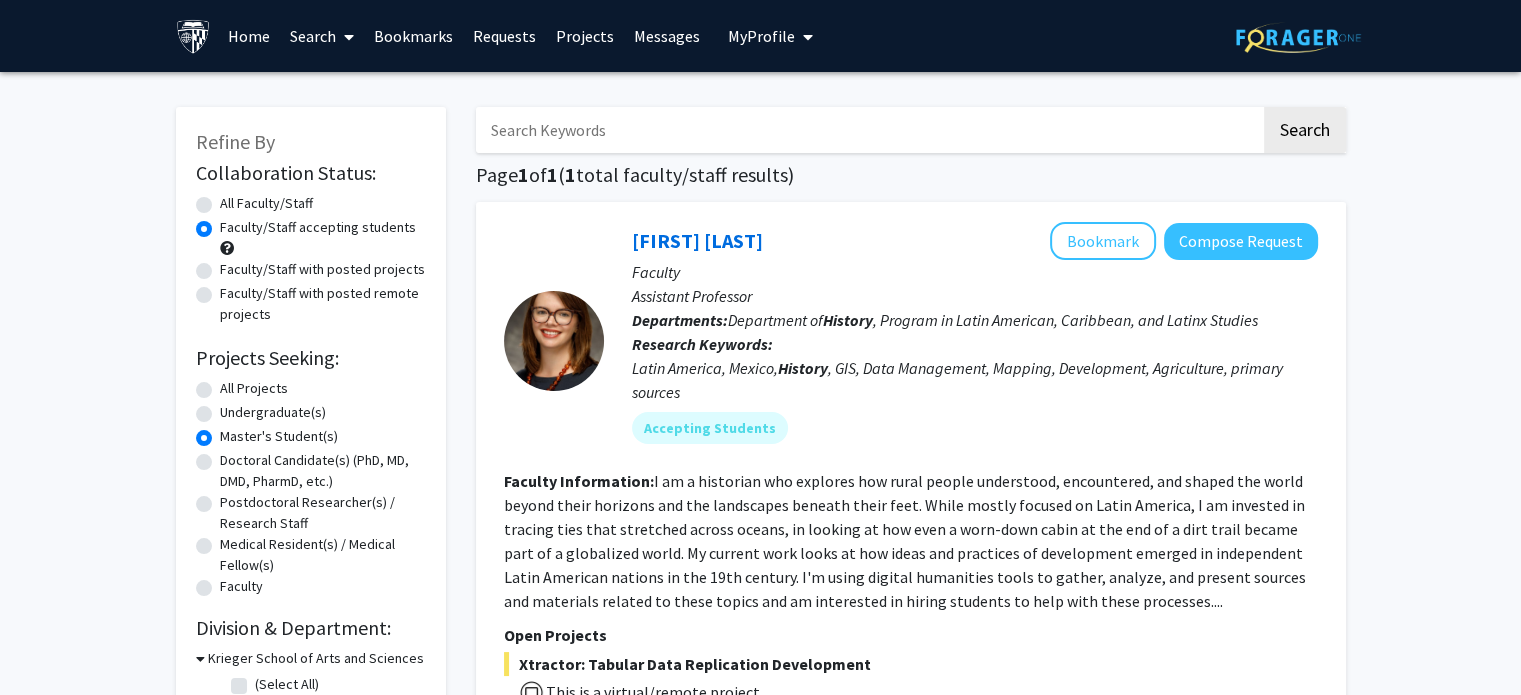 type 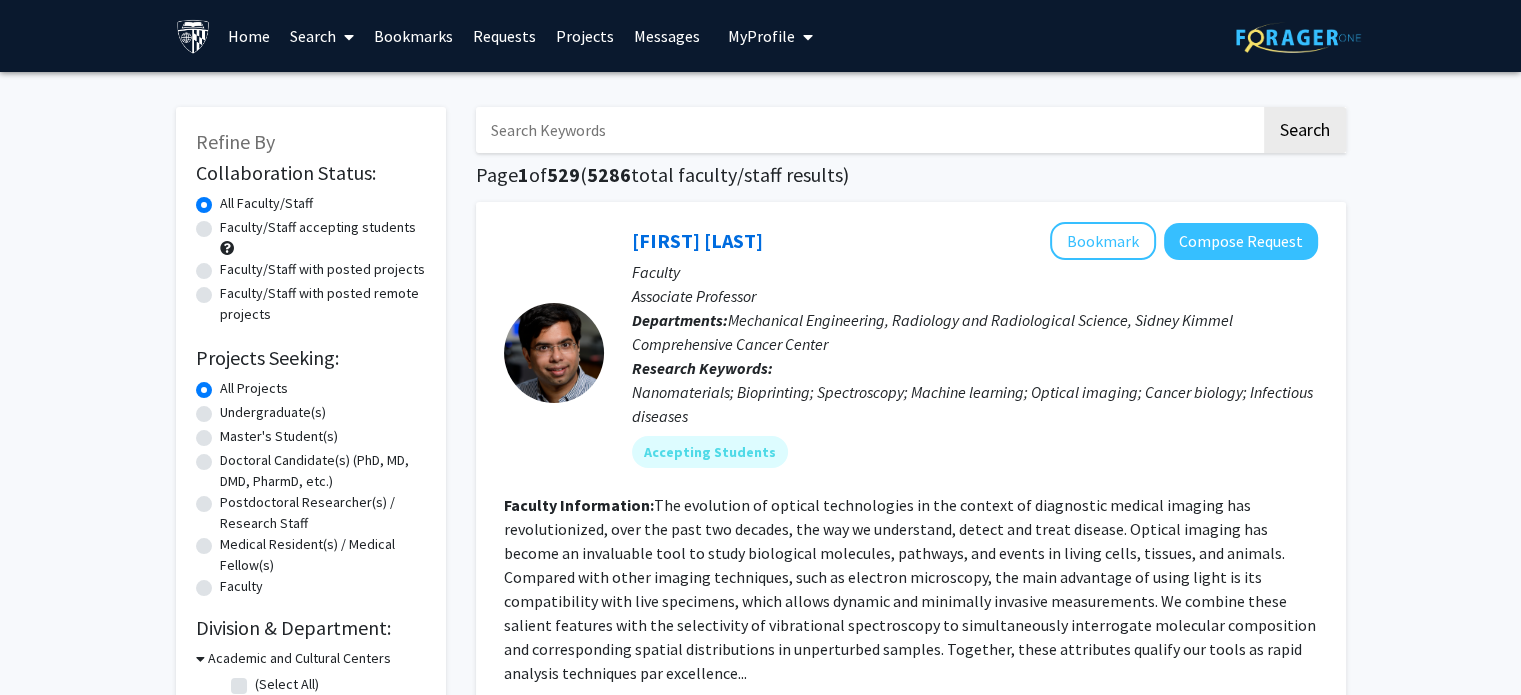 click on "Master's Student(s)" 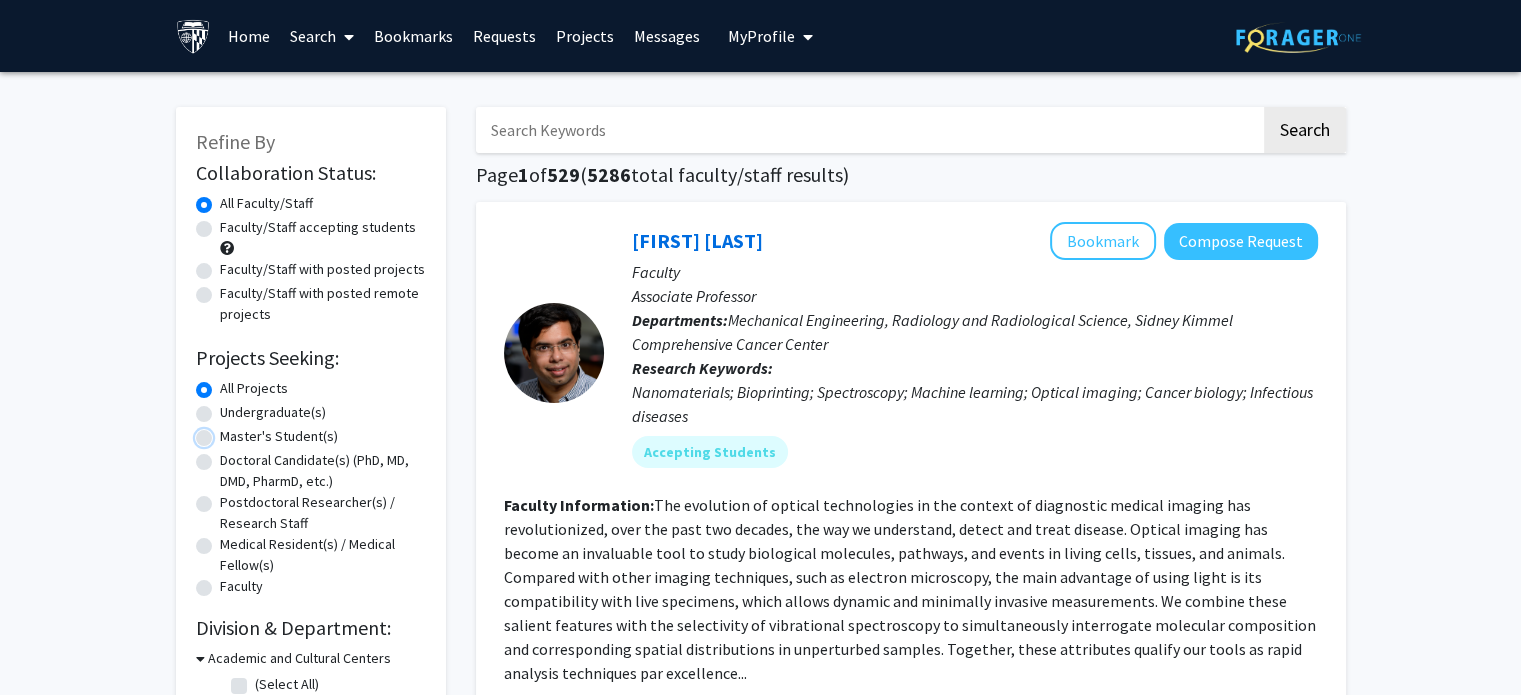 click on "Master's Student(s)" at bounding box center [226, 432] 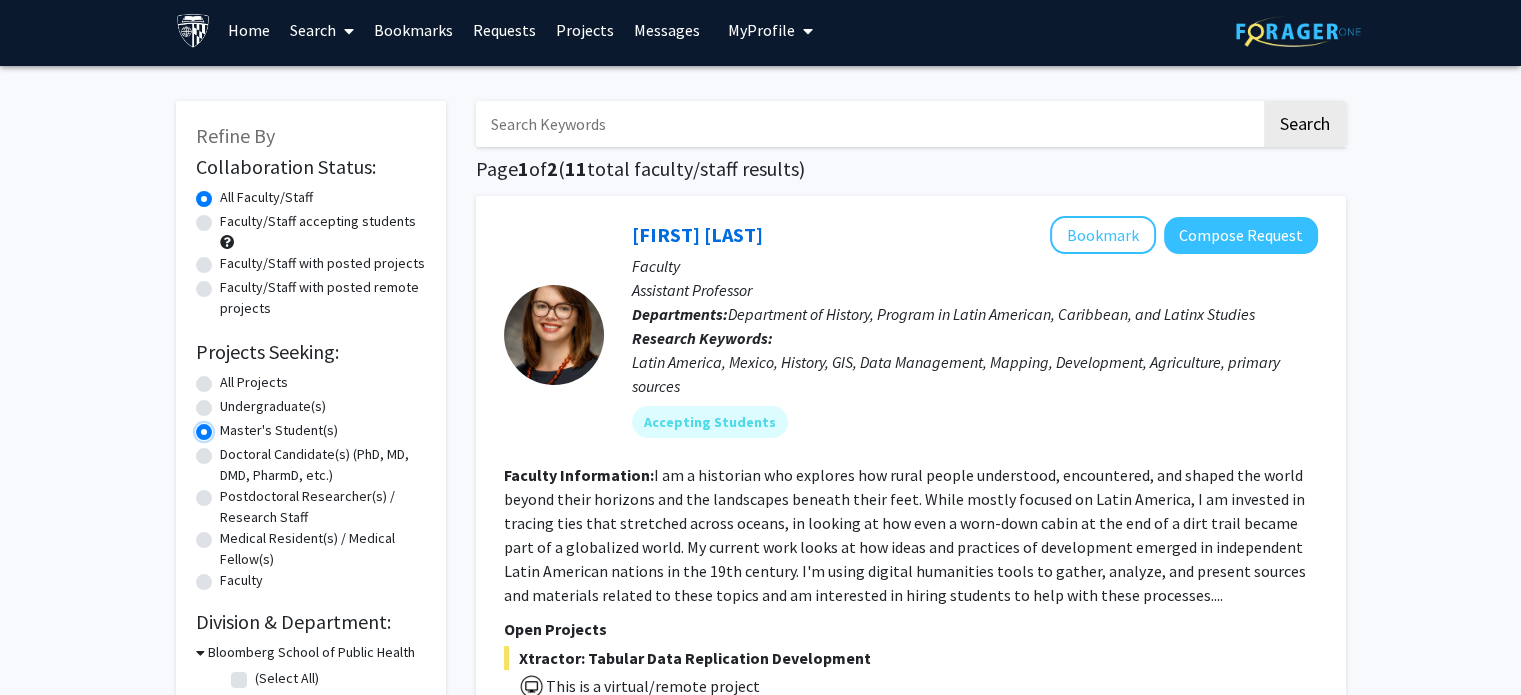 scroll, scrollTop: 0, scrollLeft: 0, axis: both 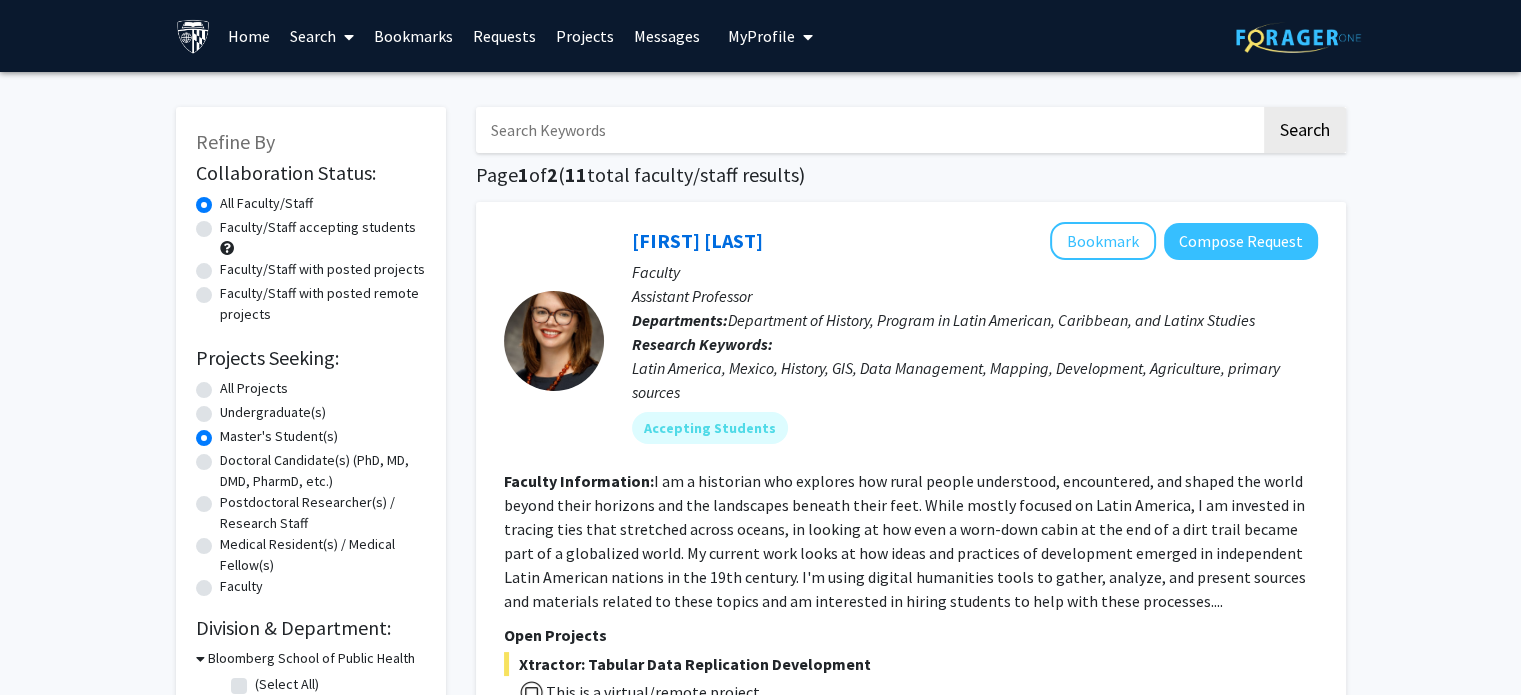 click on "All Projects" 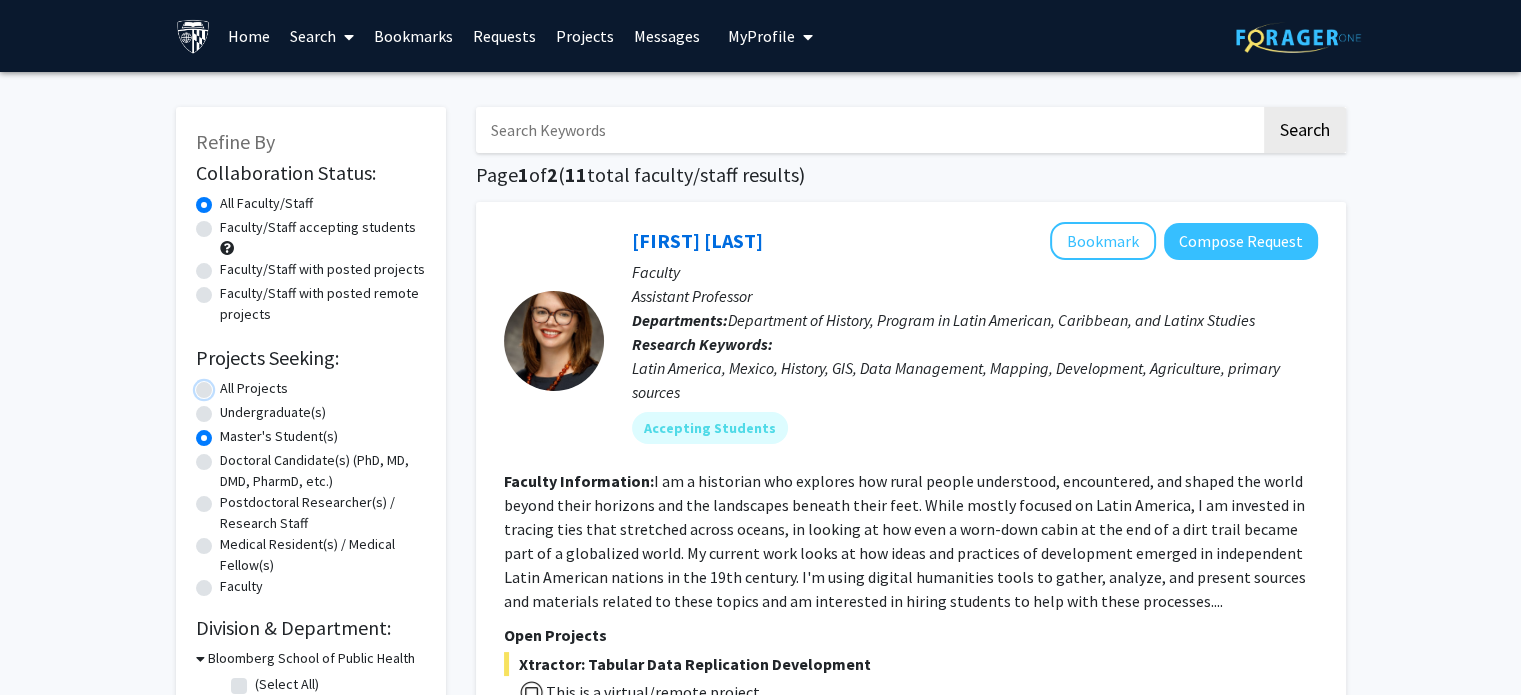 click on "All Projects" at bounding box center (226, 384) 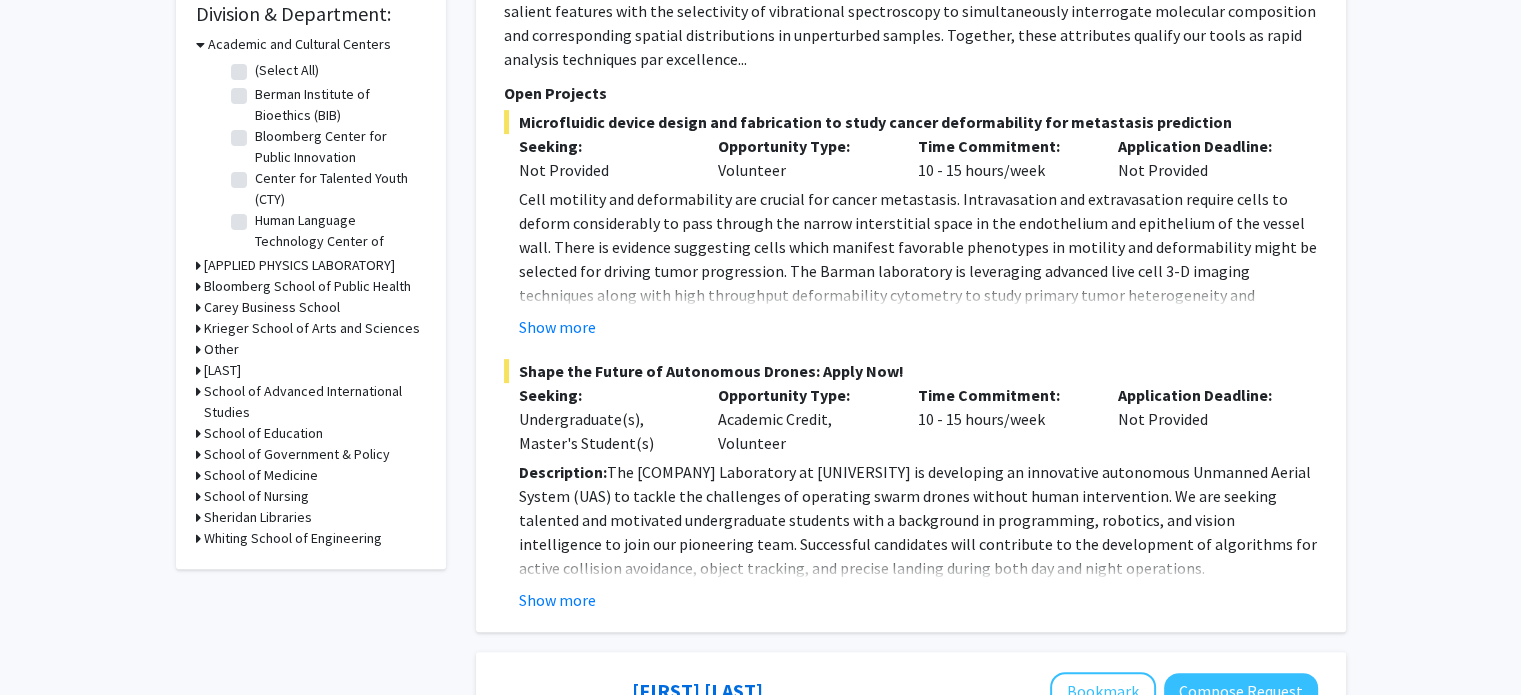 scroll, scrollTop: 600, scrollLeft: 0, axis: vertical 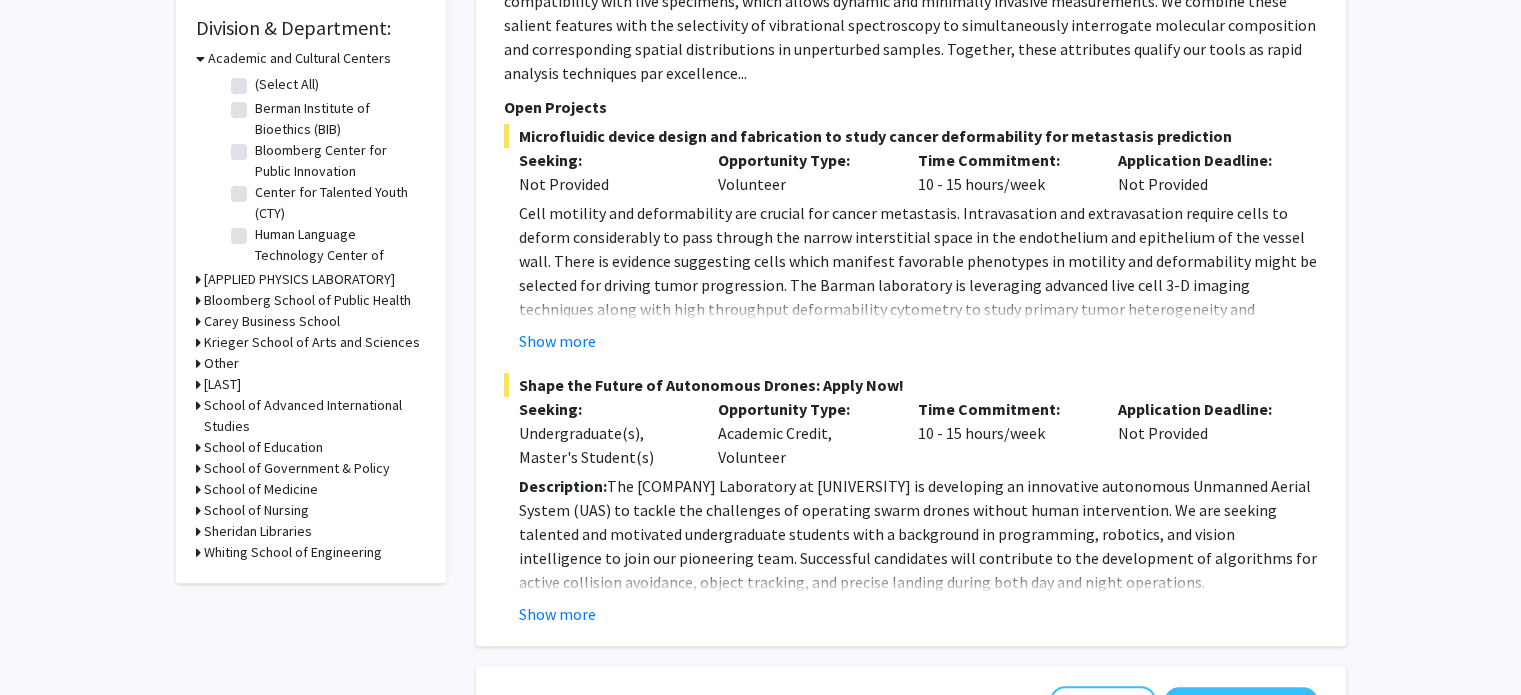 click 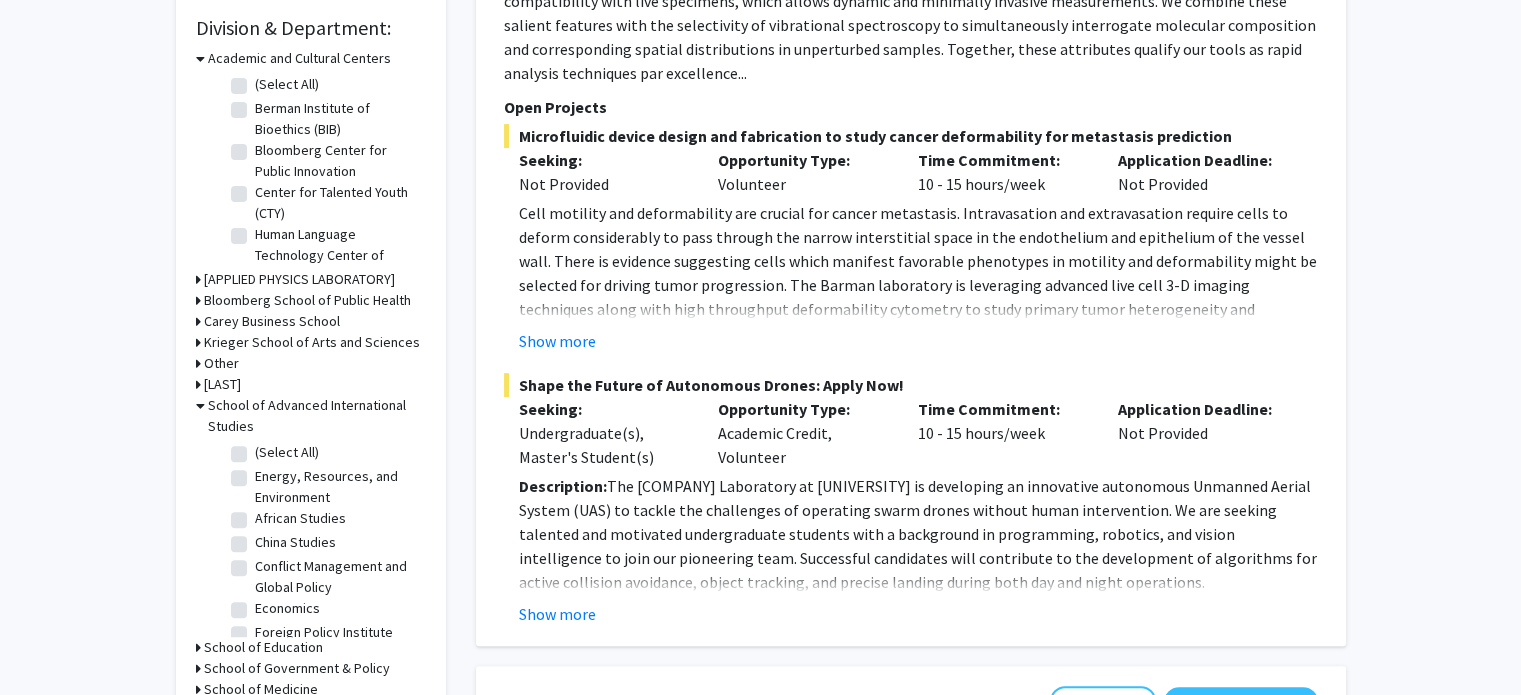 click on "(Select All)" 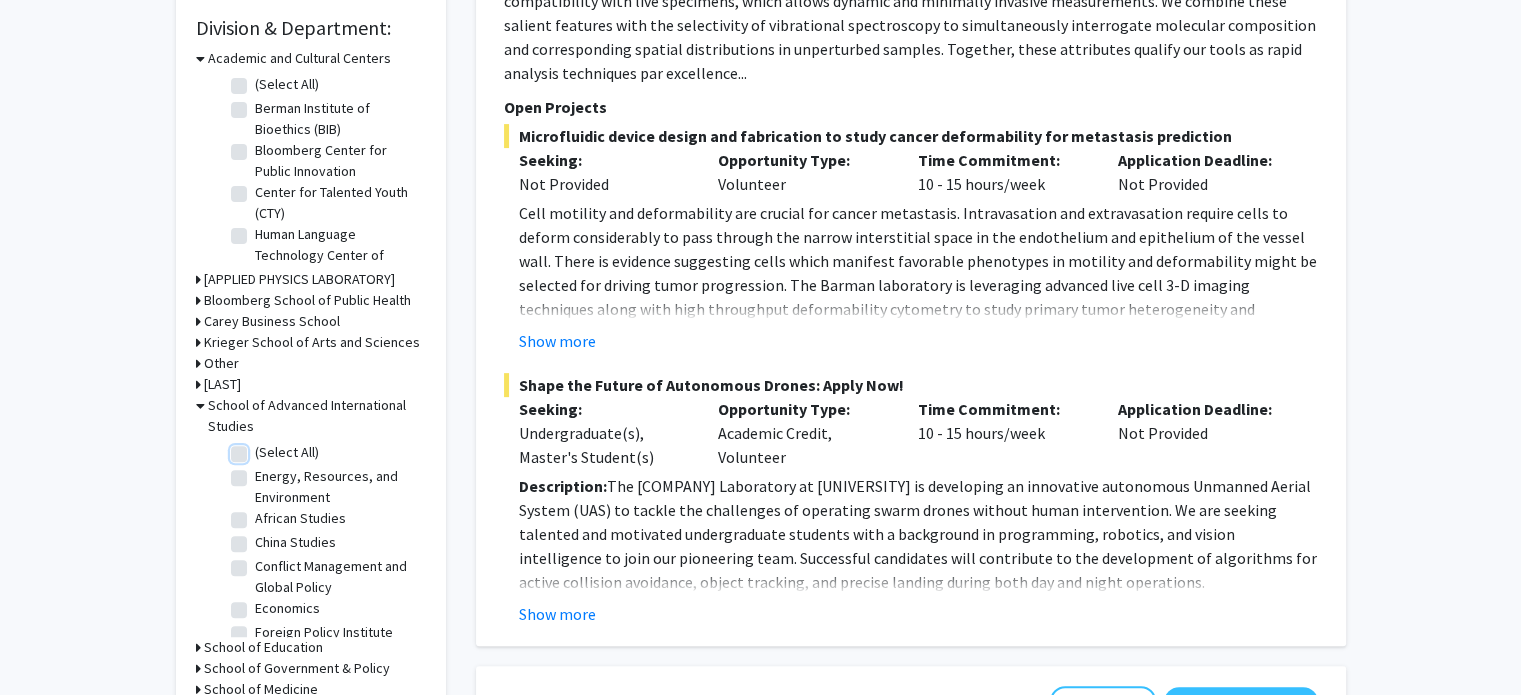 click on "(Select All)" at bounding box center [261, 448] 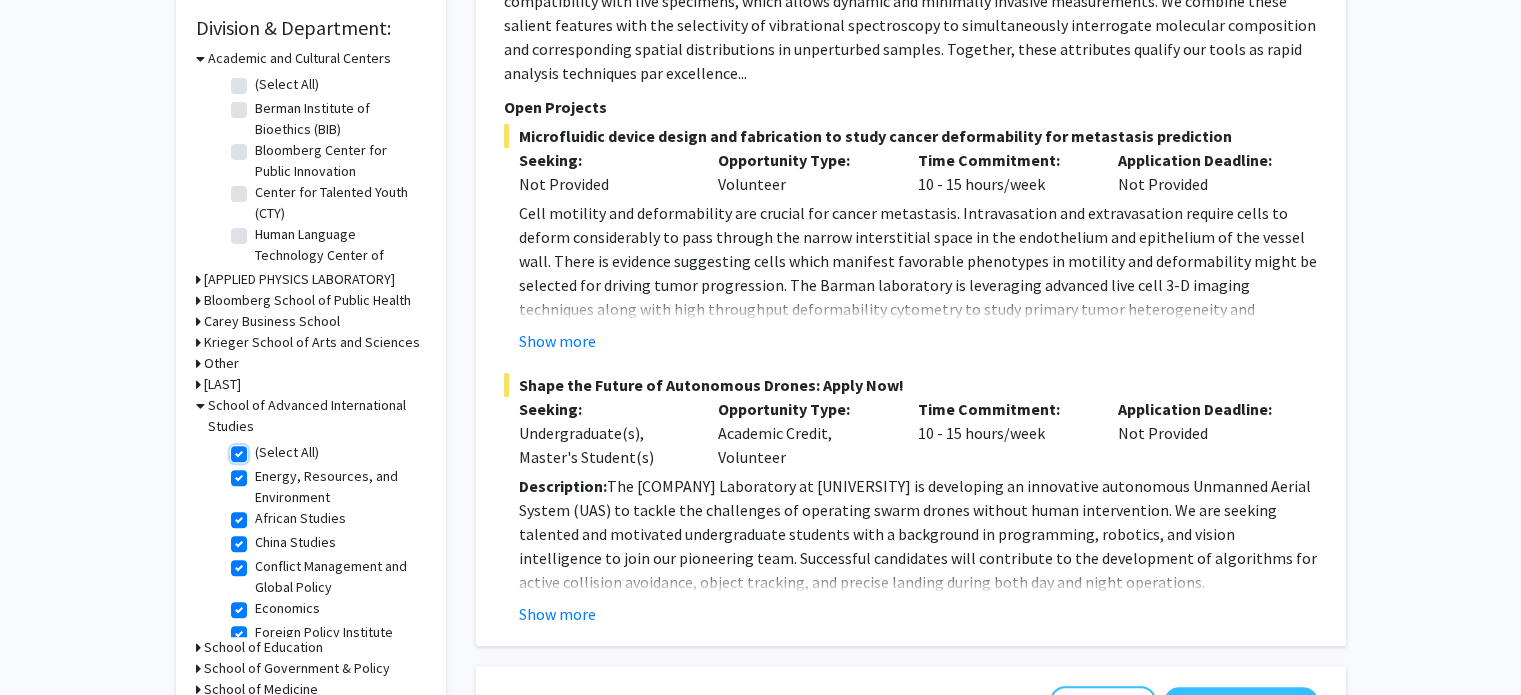 checkbox on "true" 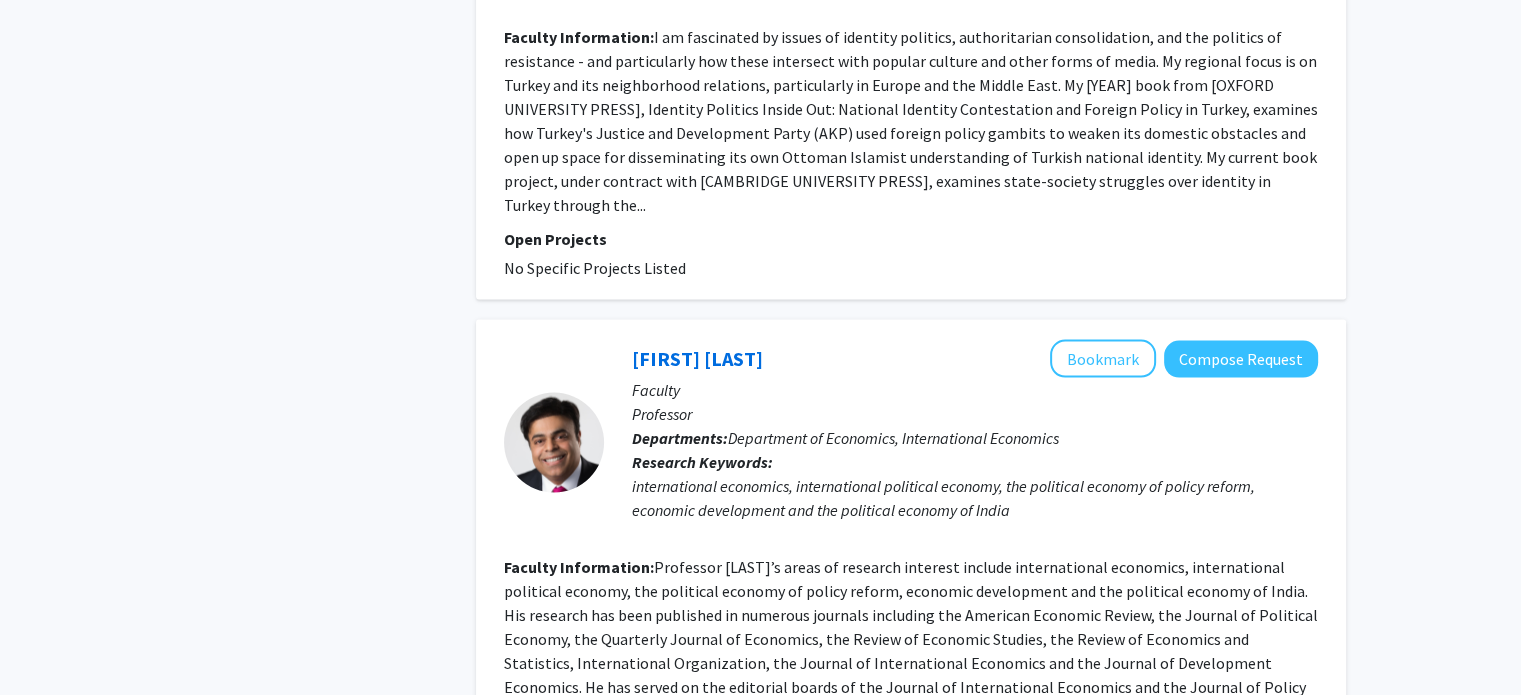 scroll, scrollTop: 4200, scrollLeft: 0, axis: vertical 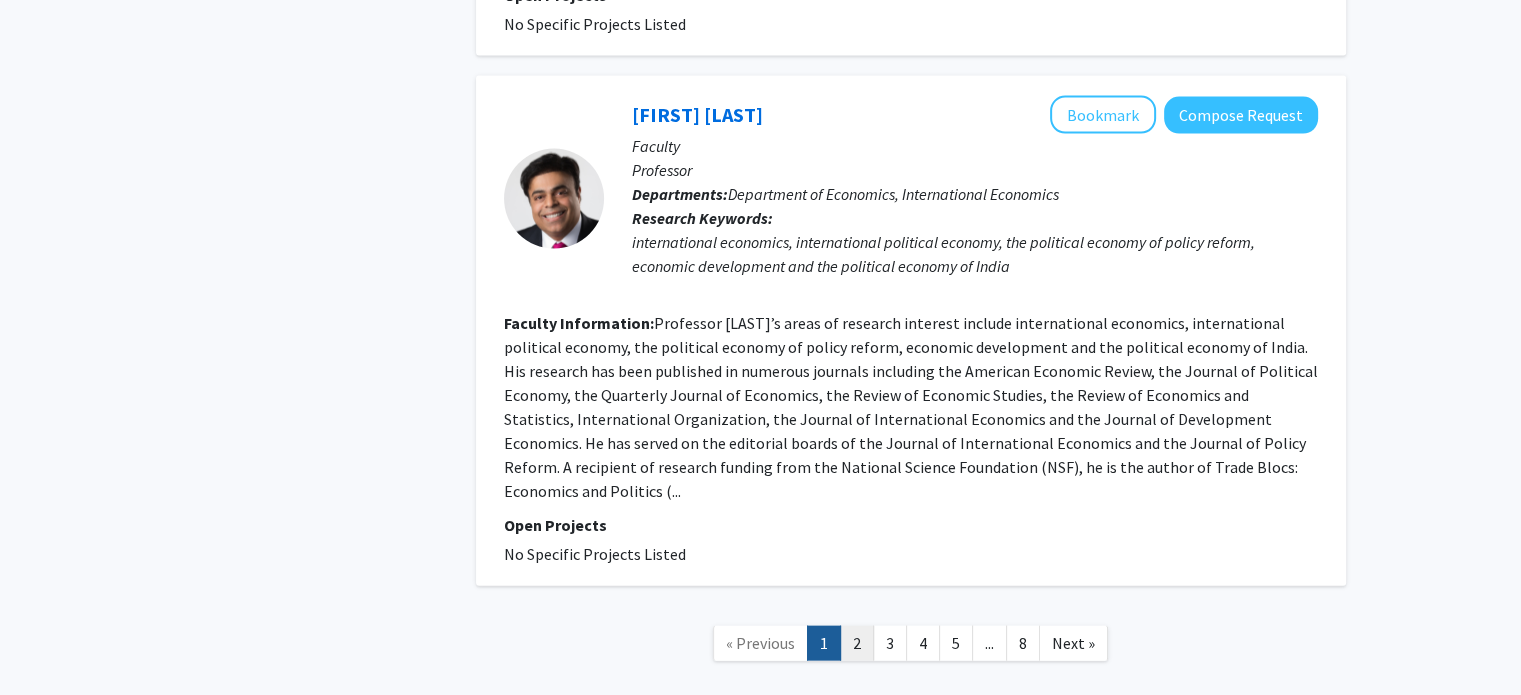click on "2" 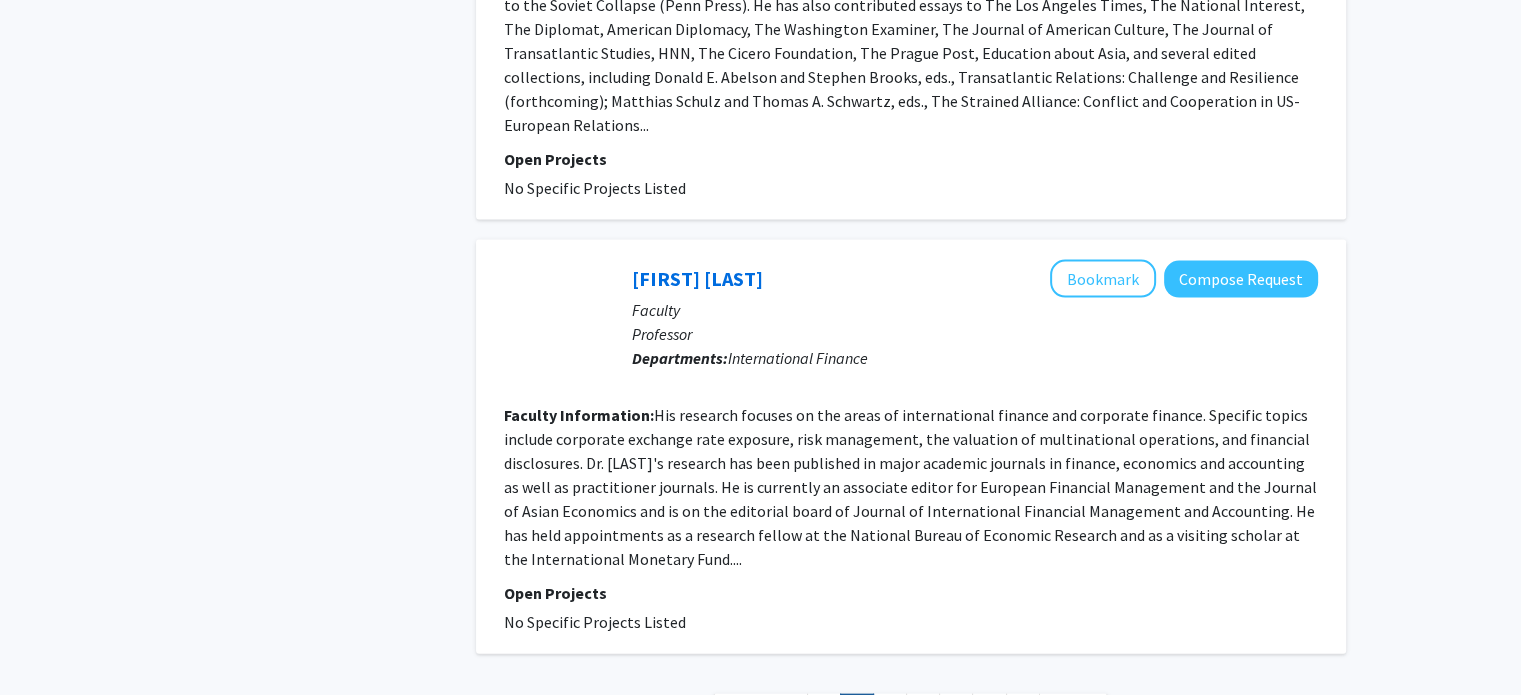 scroll, scrollTop: 4264, scrollLeft: 0, axis: vertical 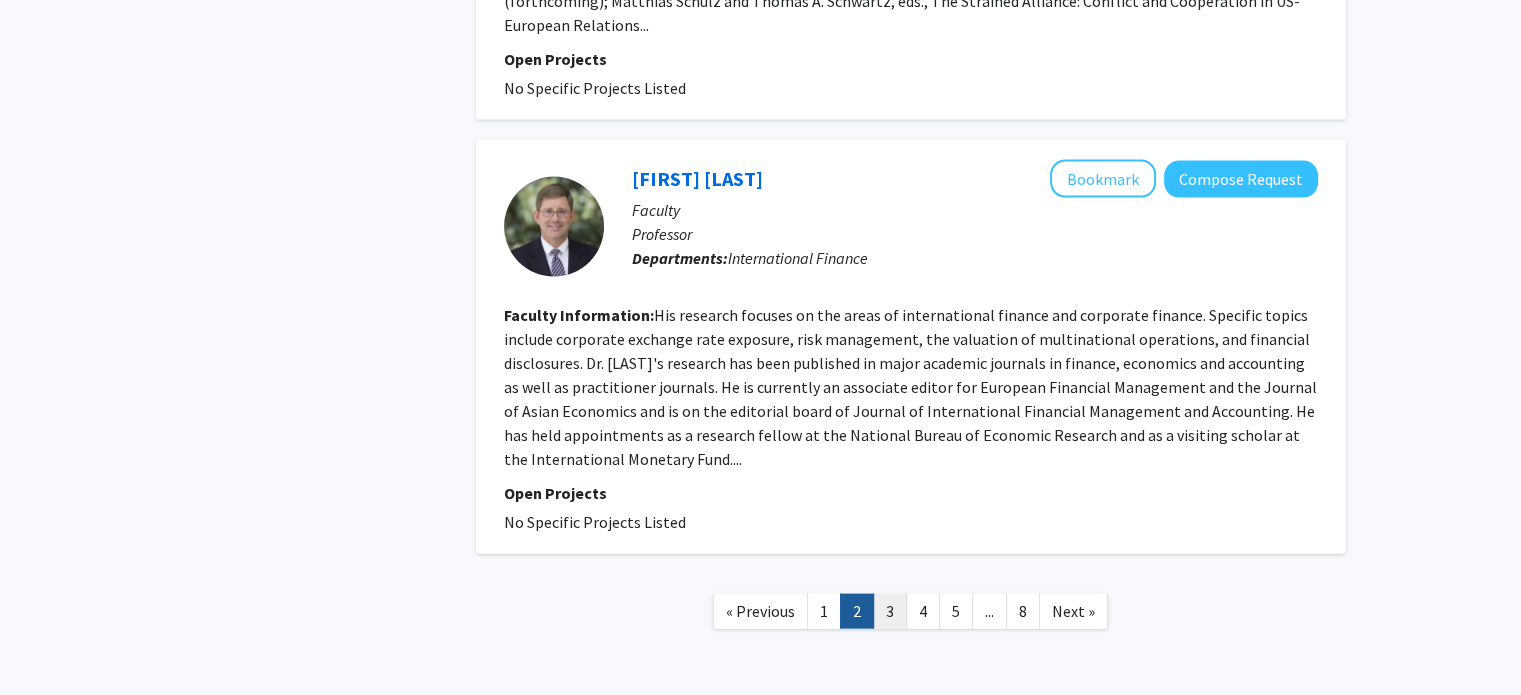 click on "3" 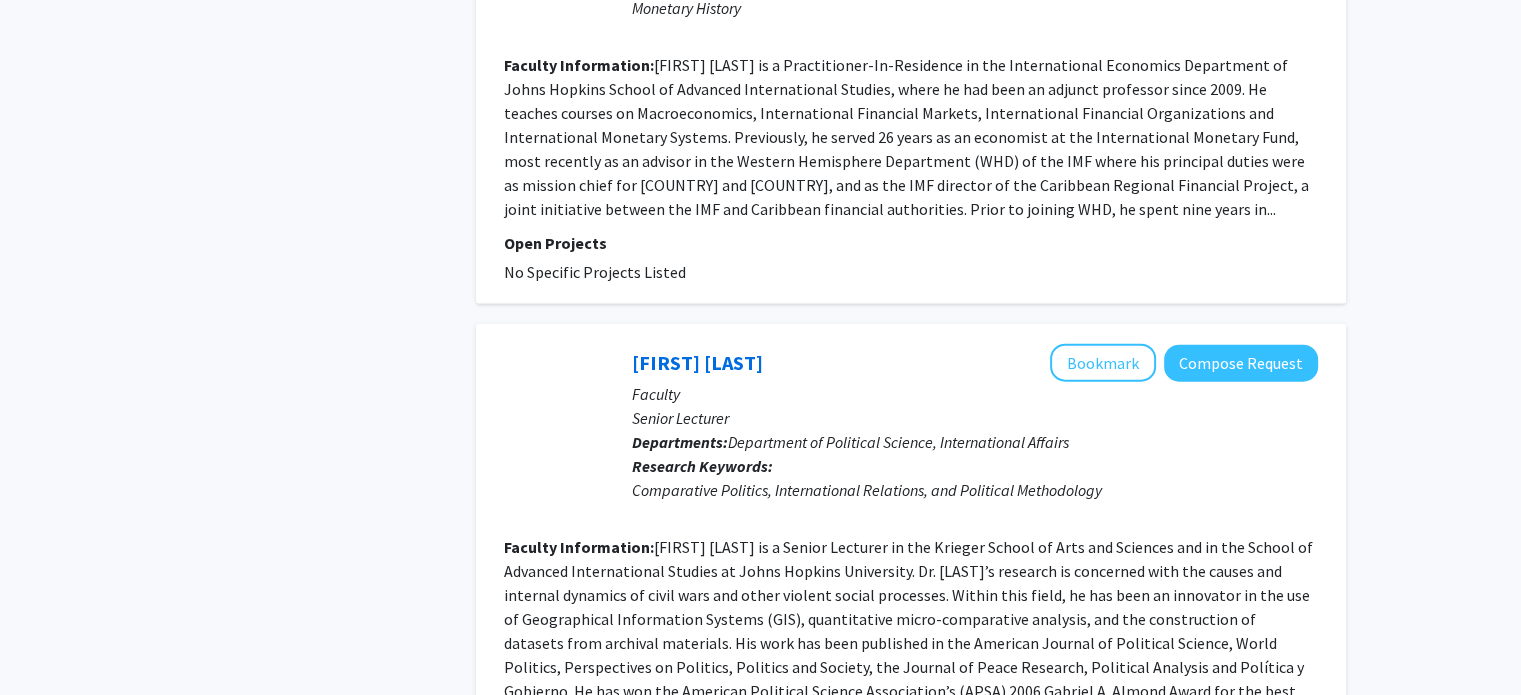 scroll, scrollTop: 4616, scrollLeft: 0, axis: vertical 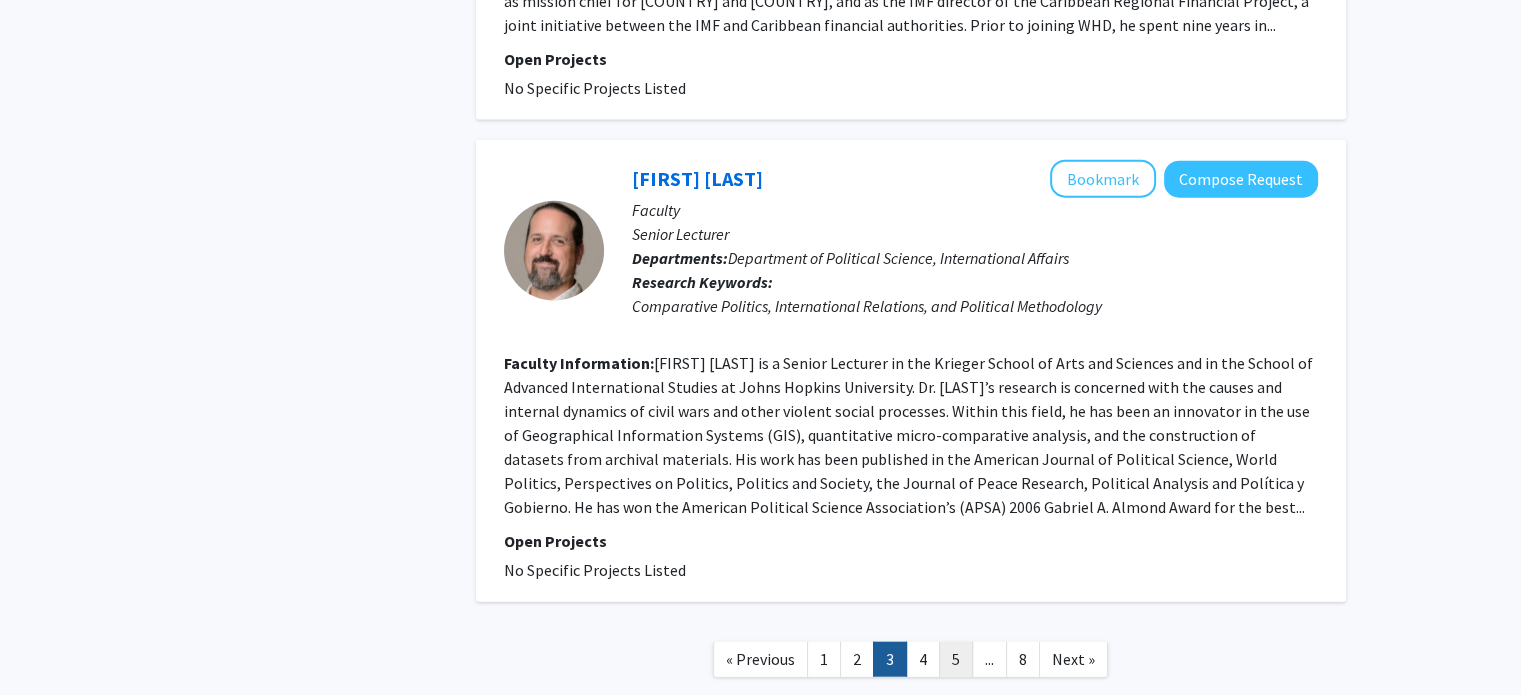 click on "5" 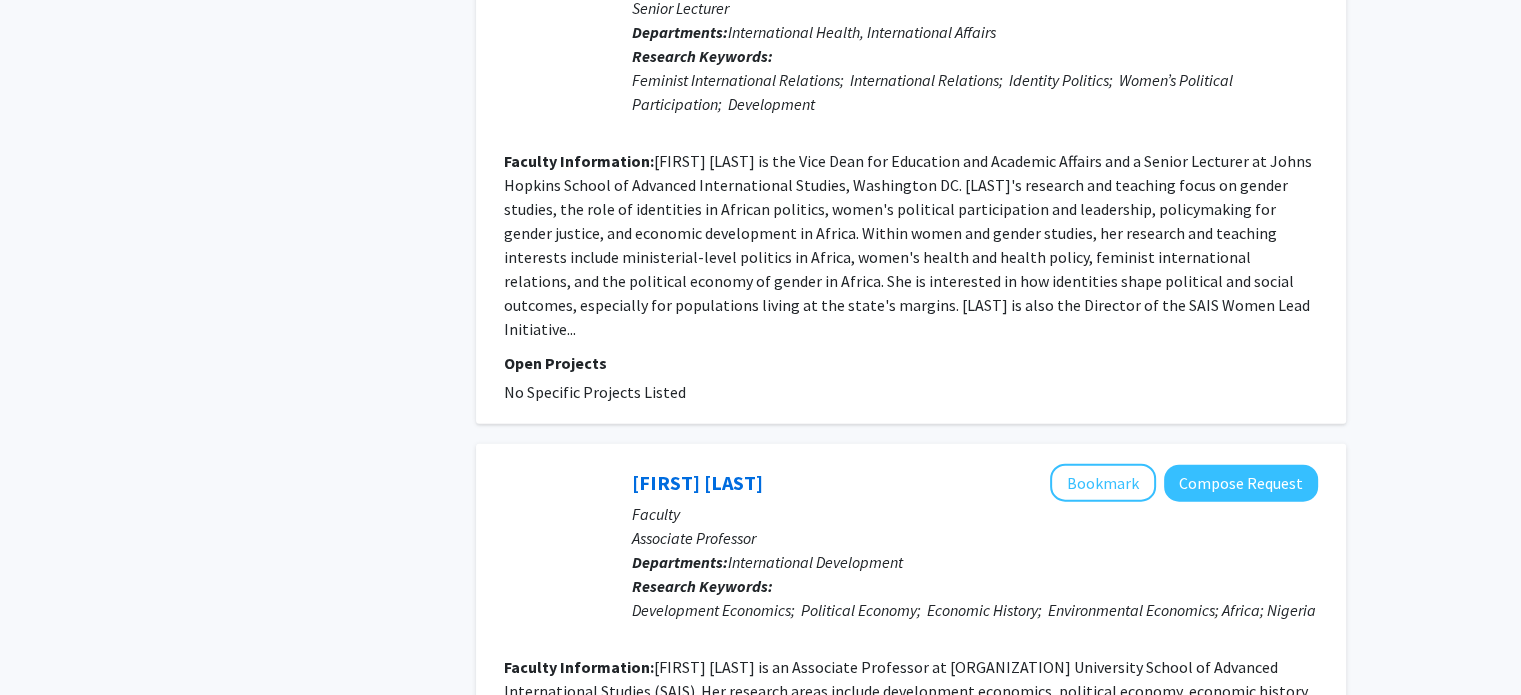 scroll, scrollTop: 4688, scrollLeft: 0, axis: vertical 